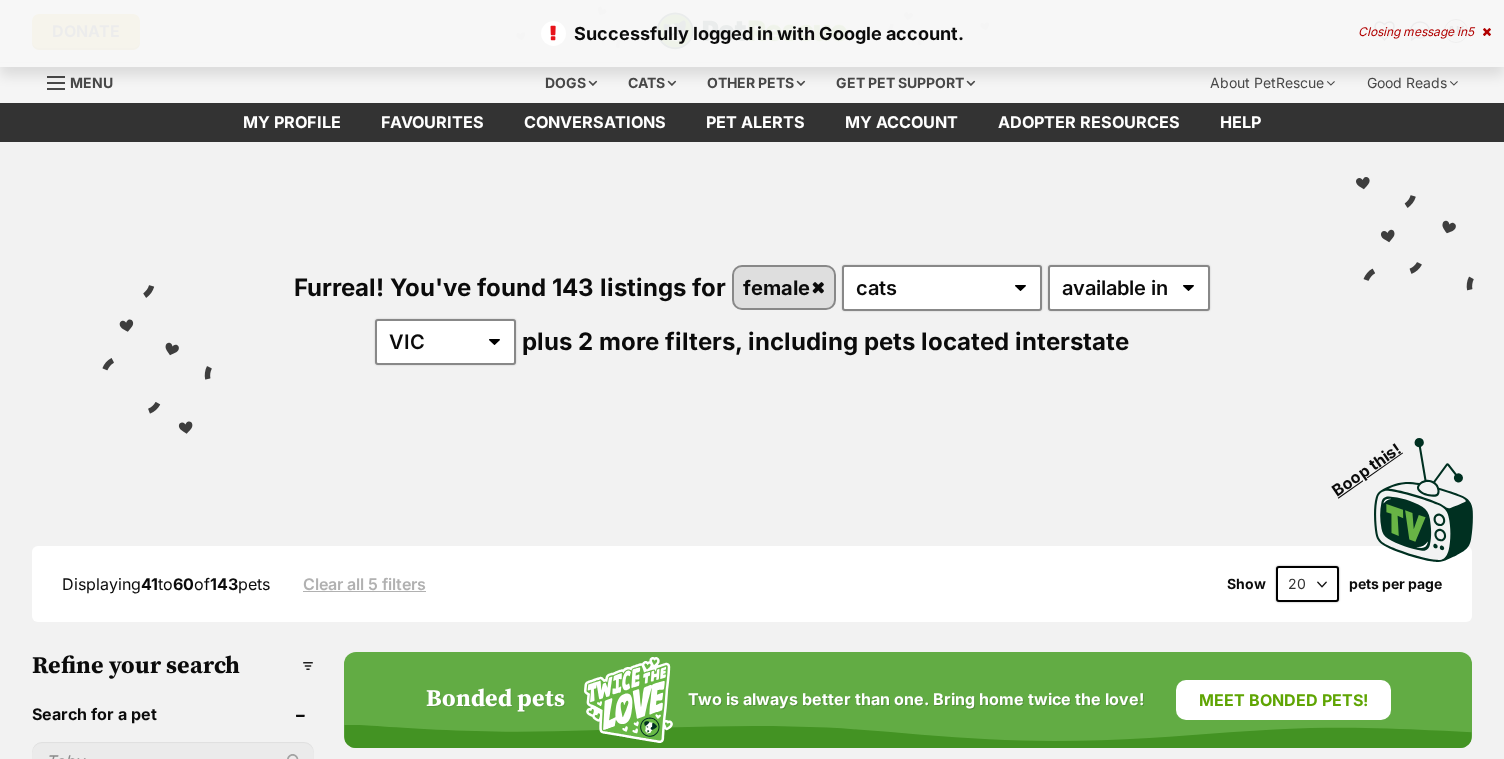 scroll, scrollTop: 0, scrollLeft: 0, axis: both 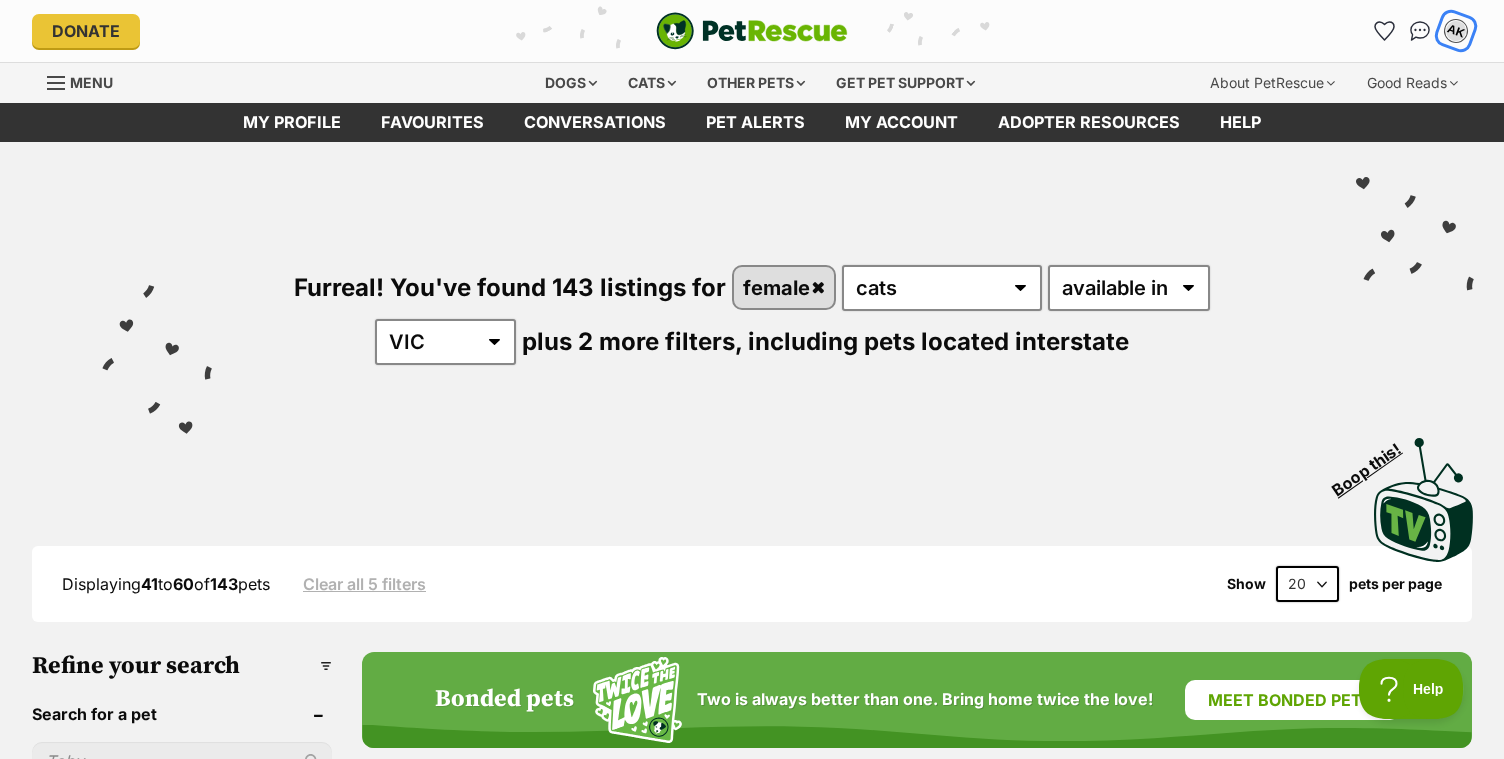 click on "AK" at bounding box center [1456, 31] 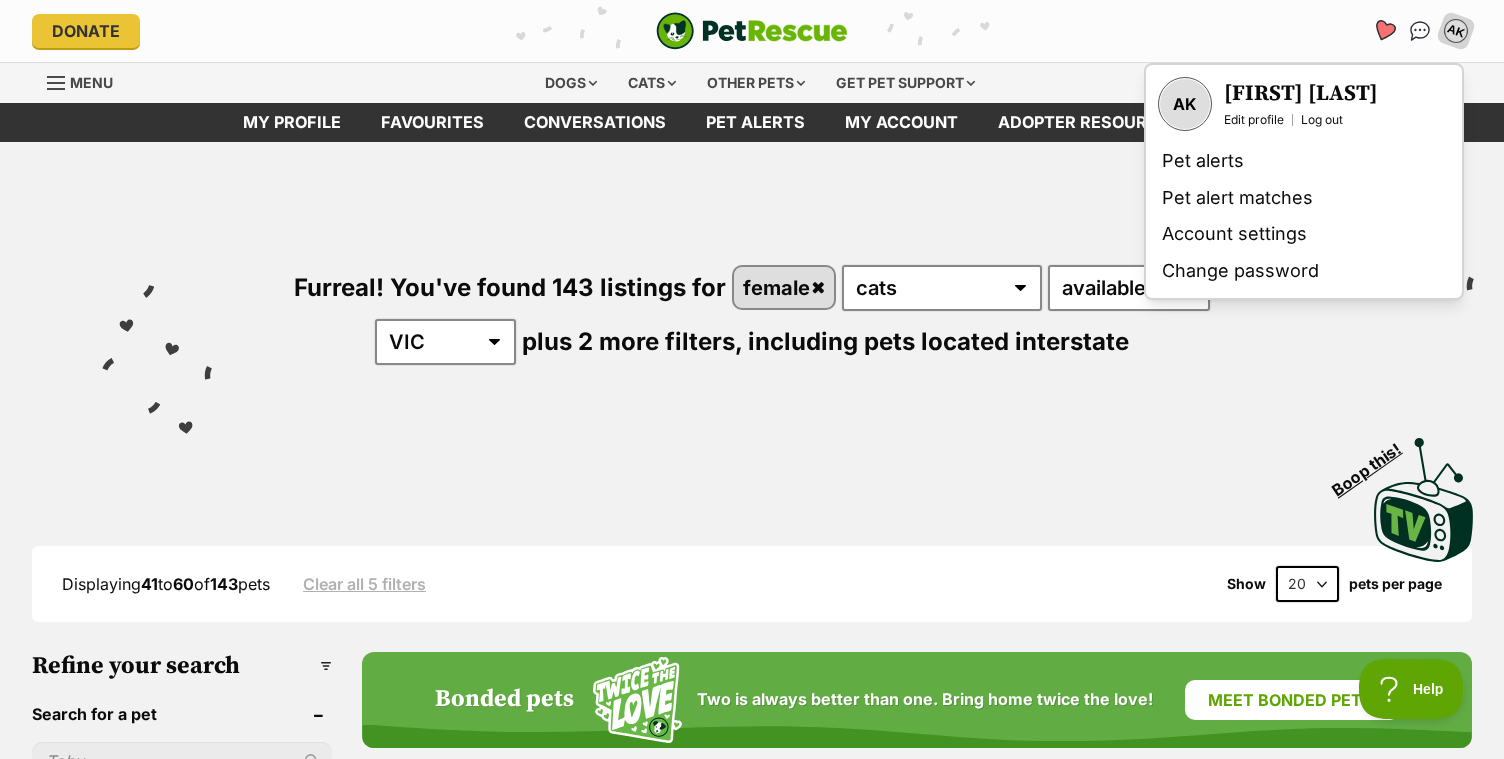 click at bounding box center [1383, 31] 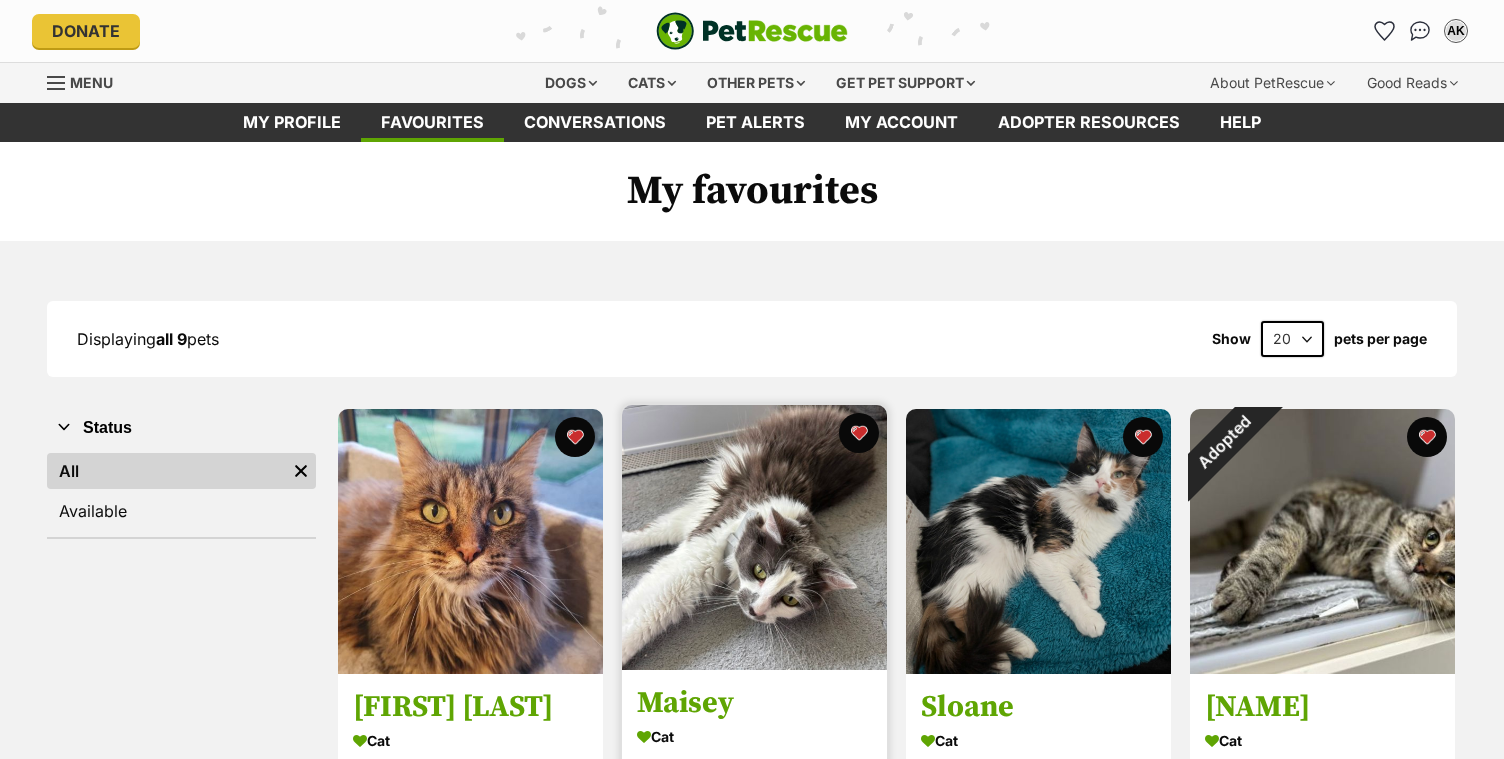 scroll, scrollTop: 0, scrollLeft: 0, axis: both 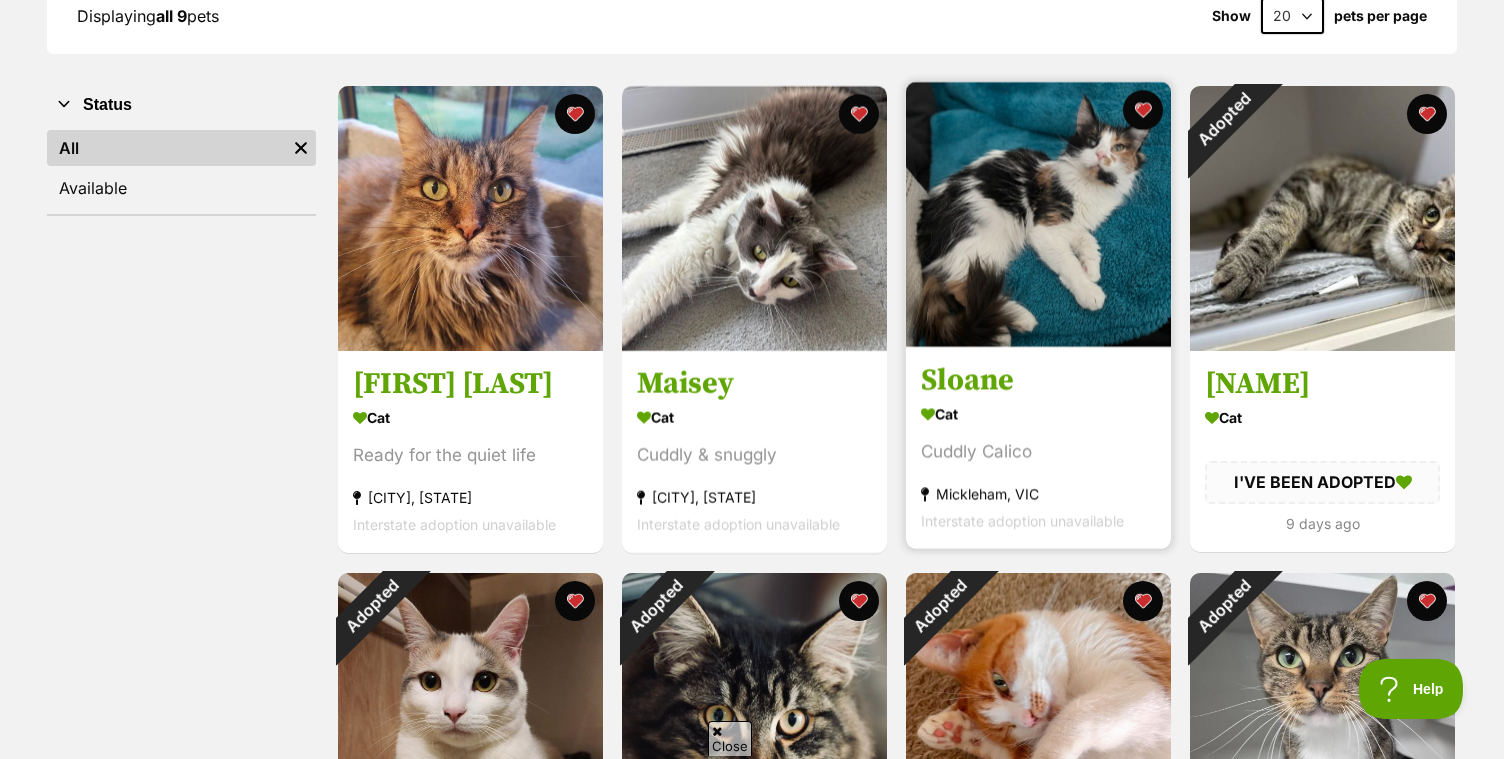 click on "Cat" at bounding box center [1038, 414] 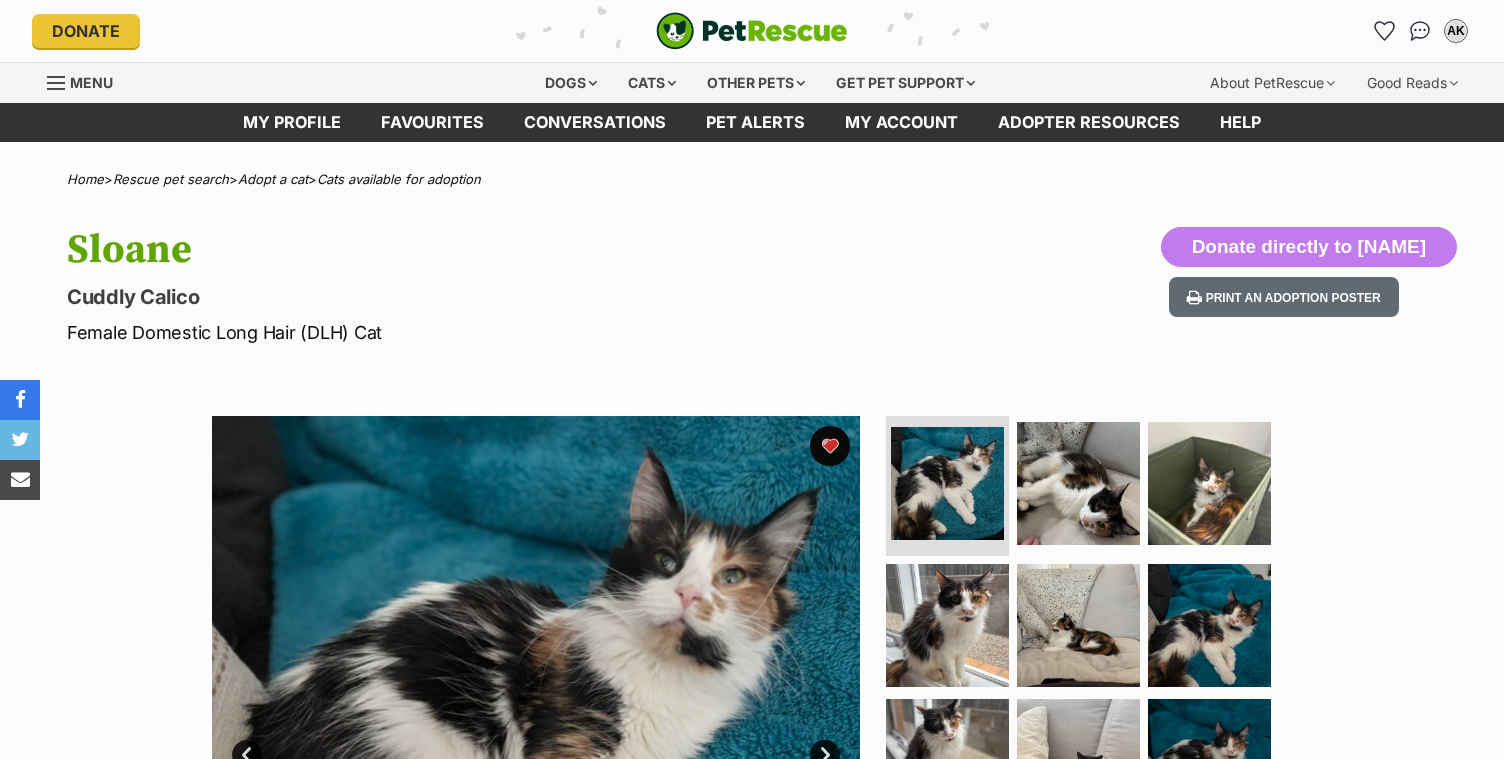 scroll, scrollTop: 0, scrollLeft: 0, axis: both 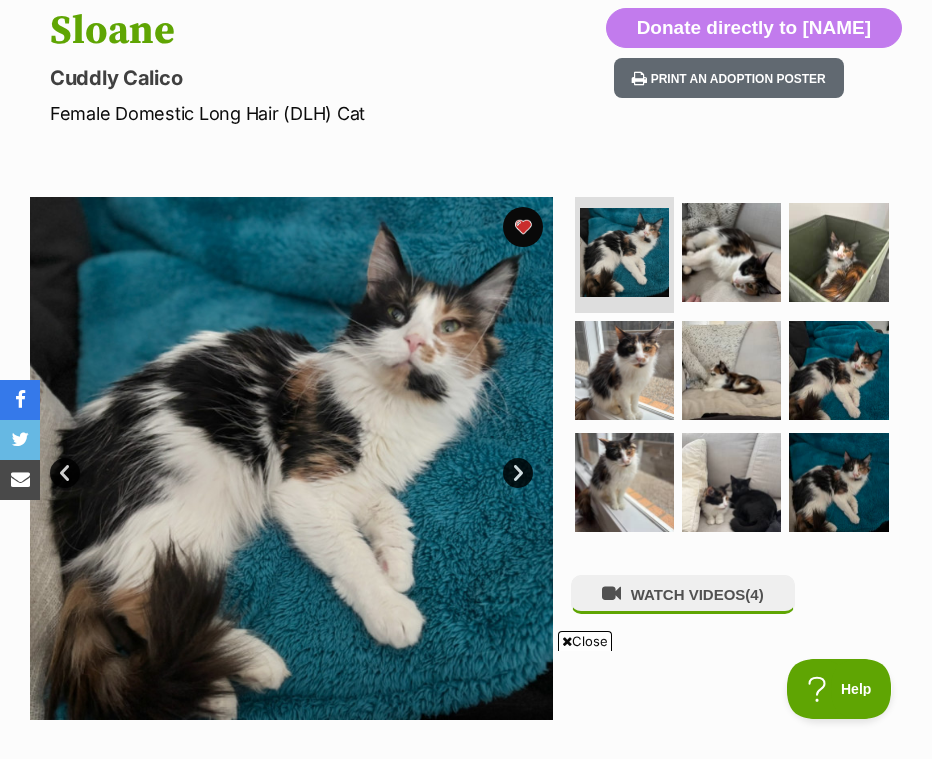 click on "Close" at bounding box center [585, 641] 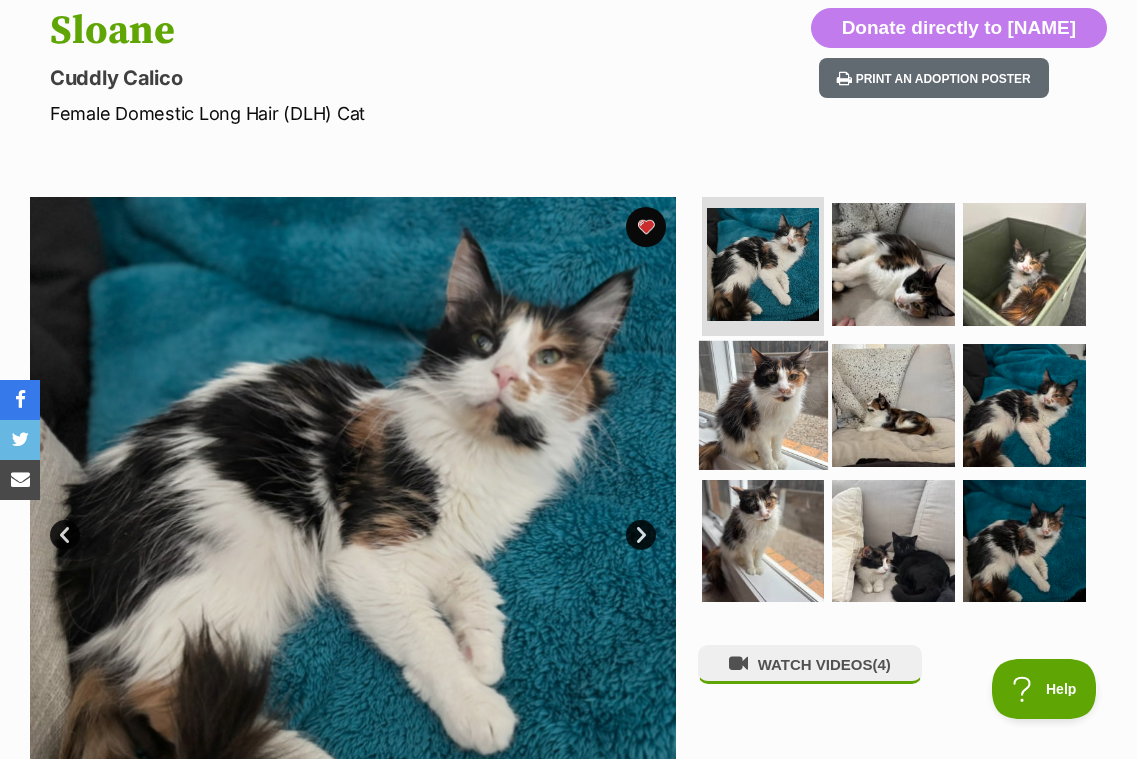 click at bounding box center (763, 405) 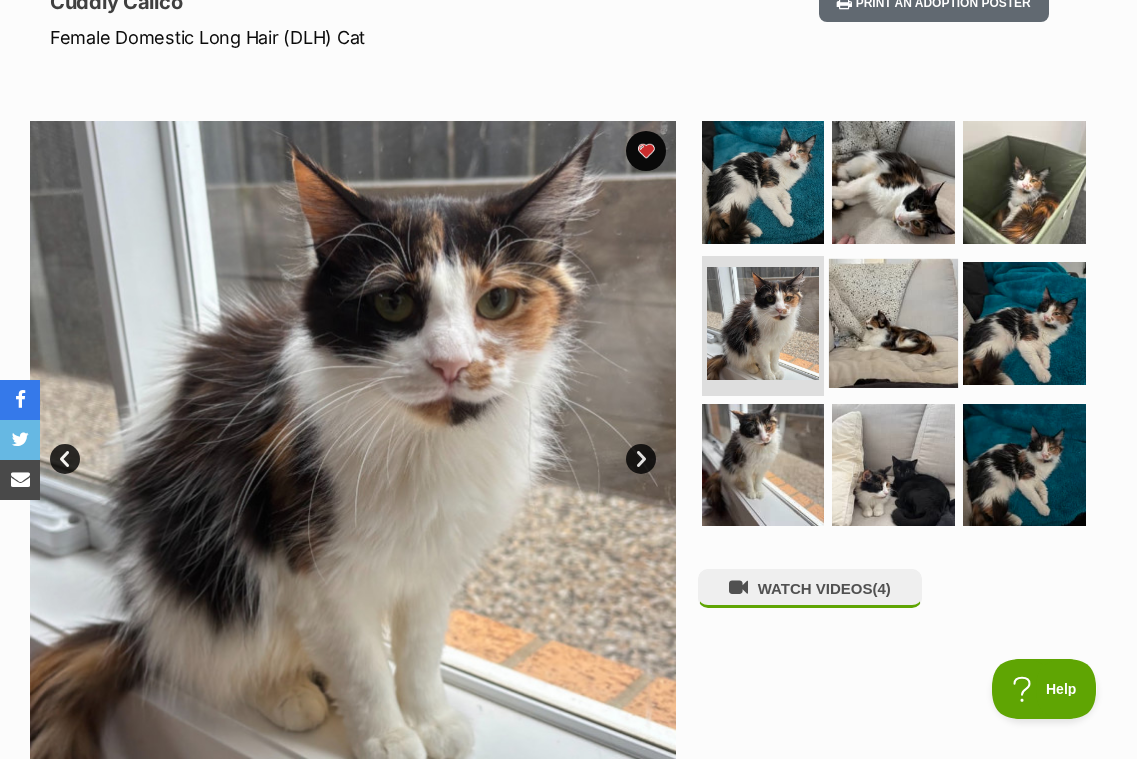 scroll, scrollTop: 0, scrollLeft: 0, axis: both 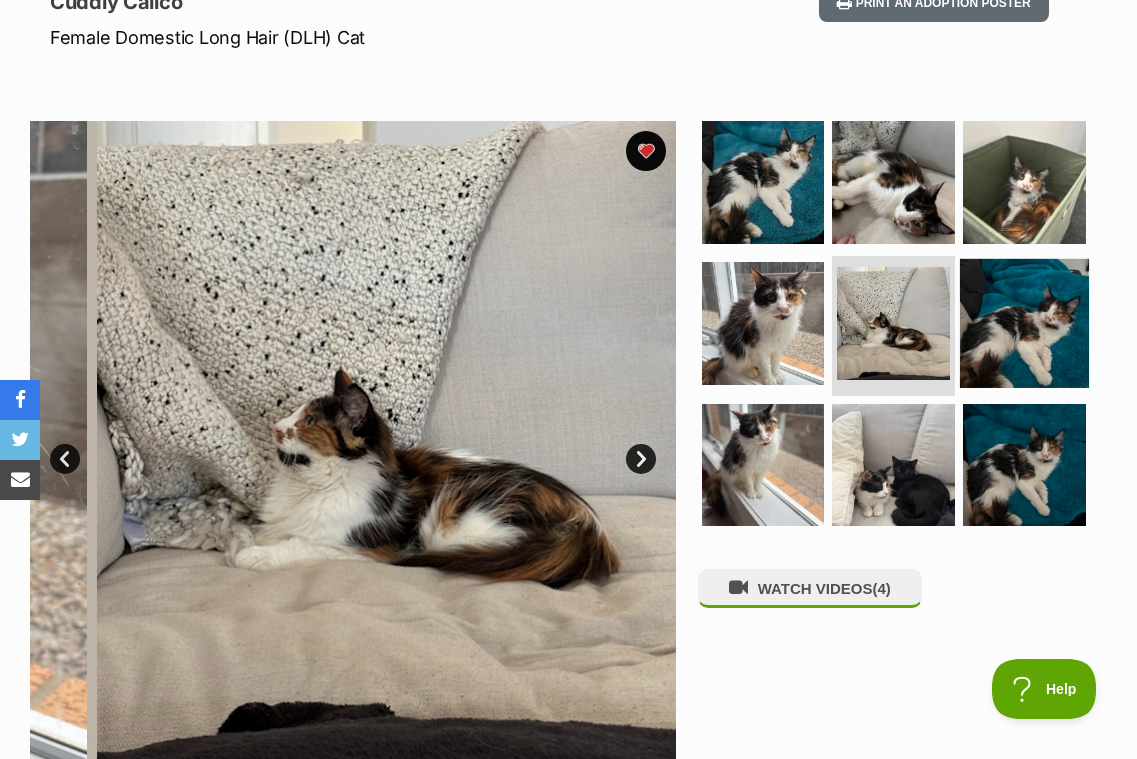 click at bounding box center (1024, 323) 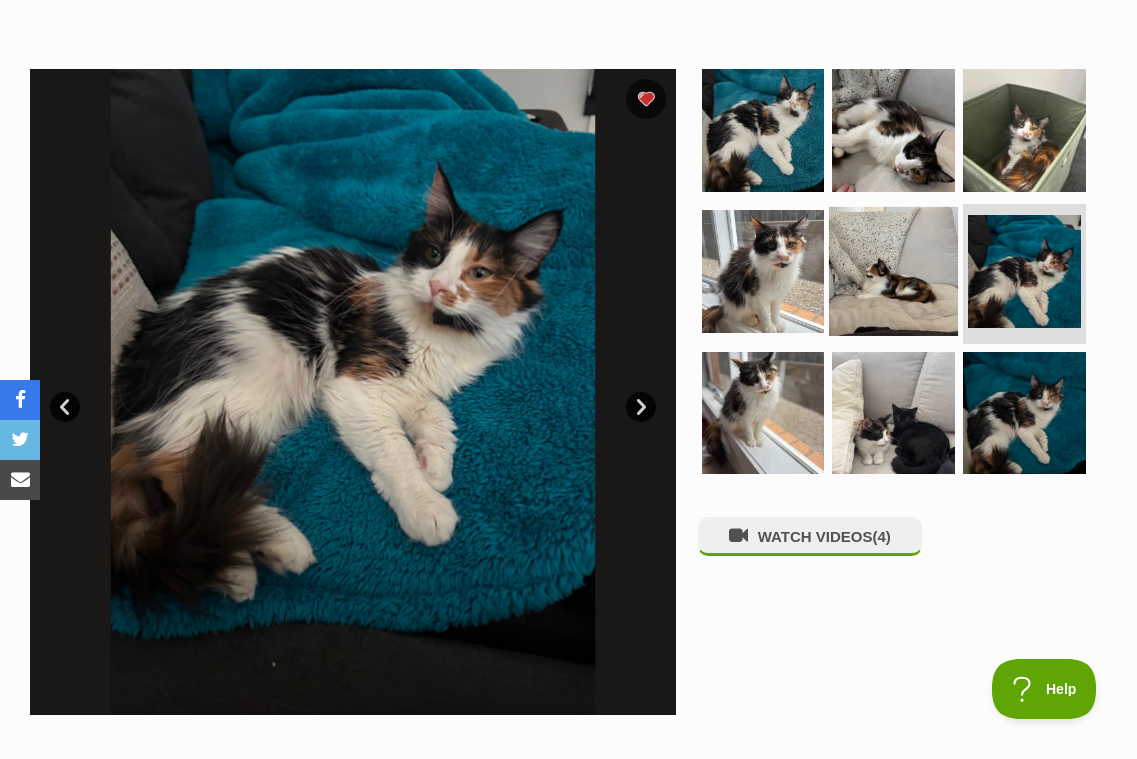 scroll, scrollTop: 321, scrollLeft: 0, axis: vertical 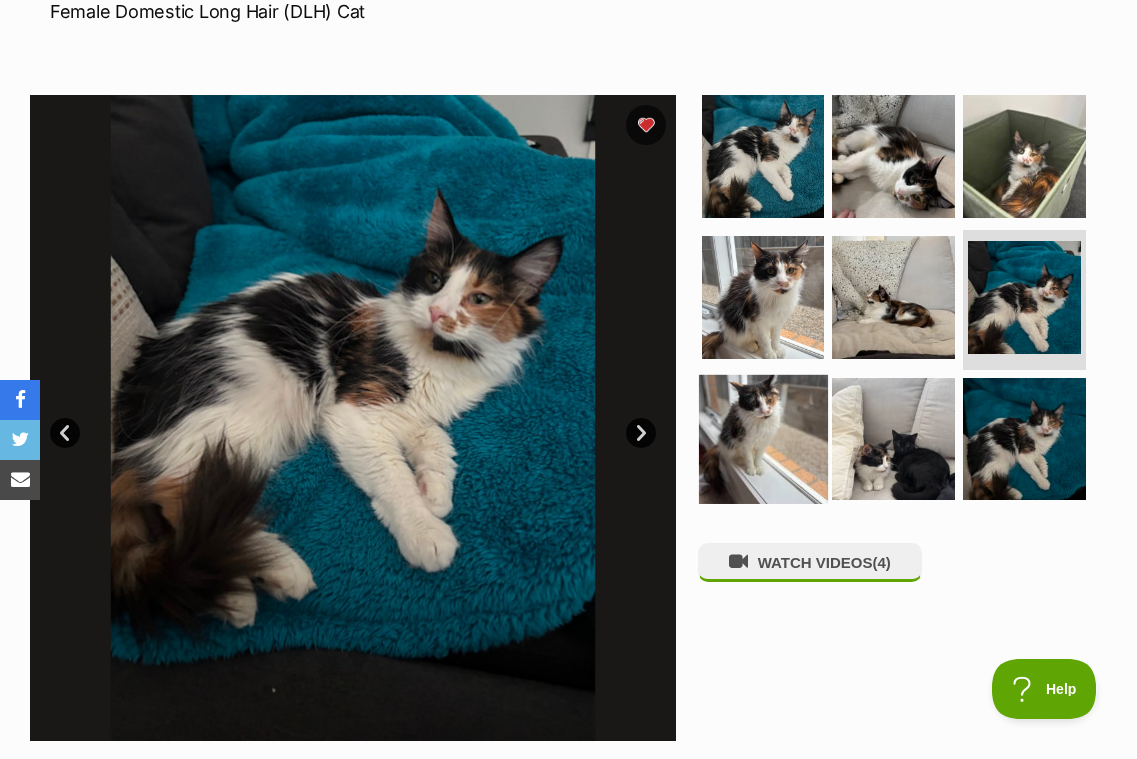 click at bounding box center (763, 439) 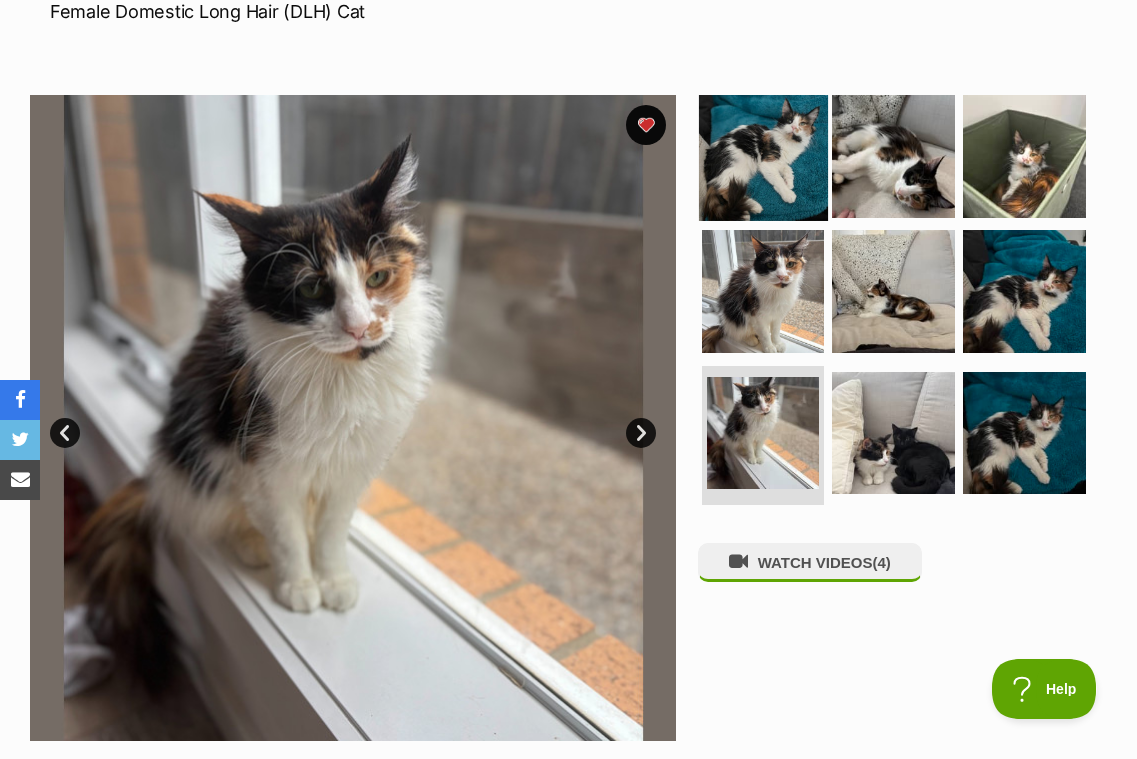 click at bounding box center (763, 156) 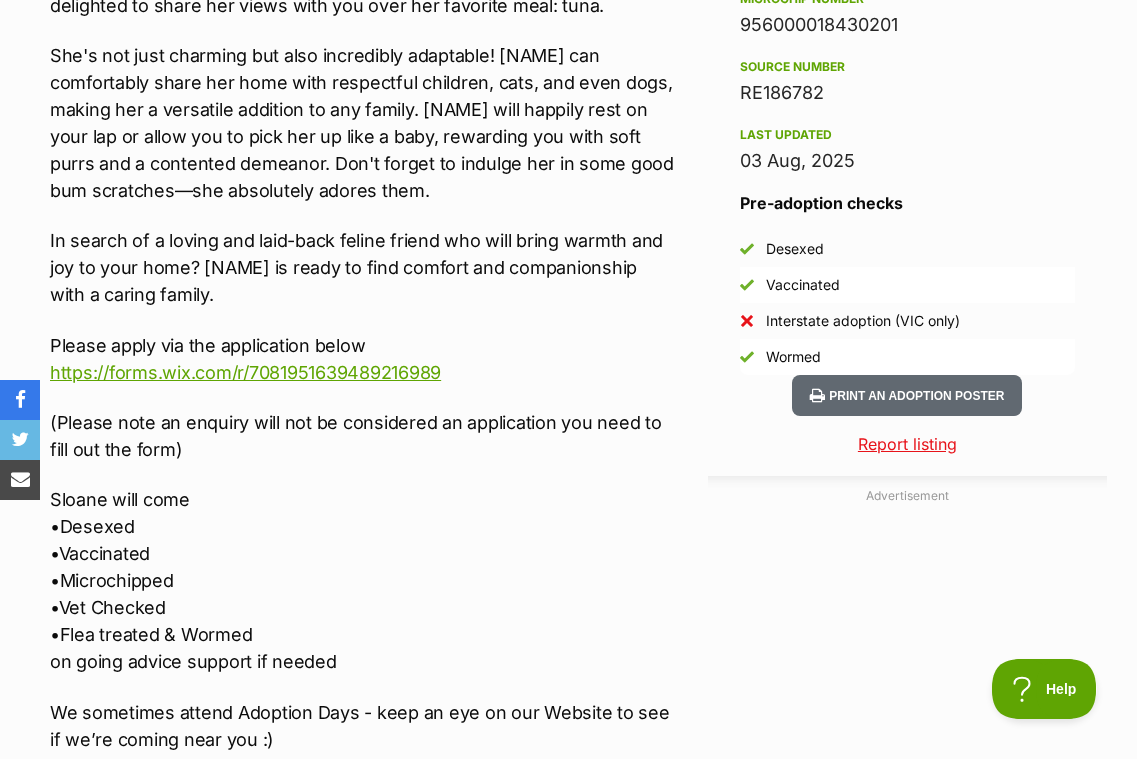 scroll, scrollTop: 1704, scrollLeft: 0, axis: vertical 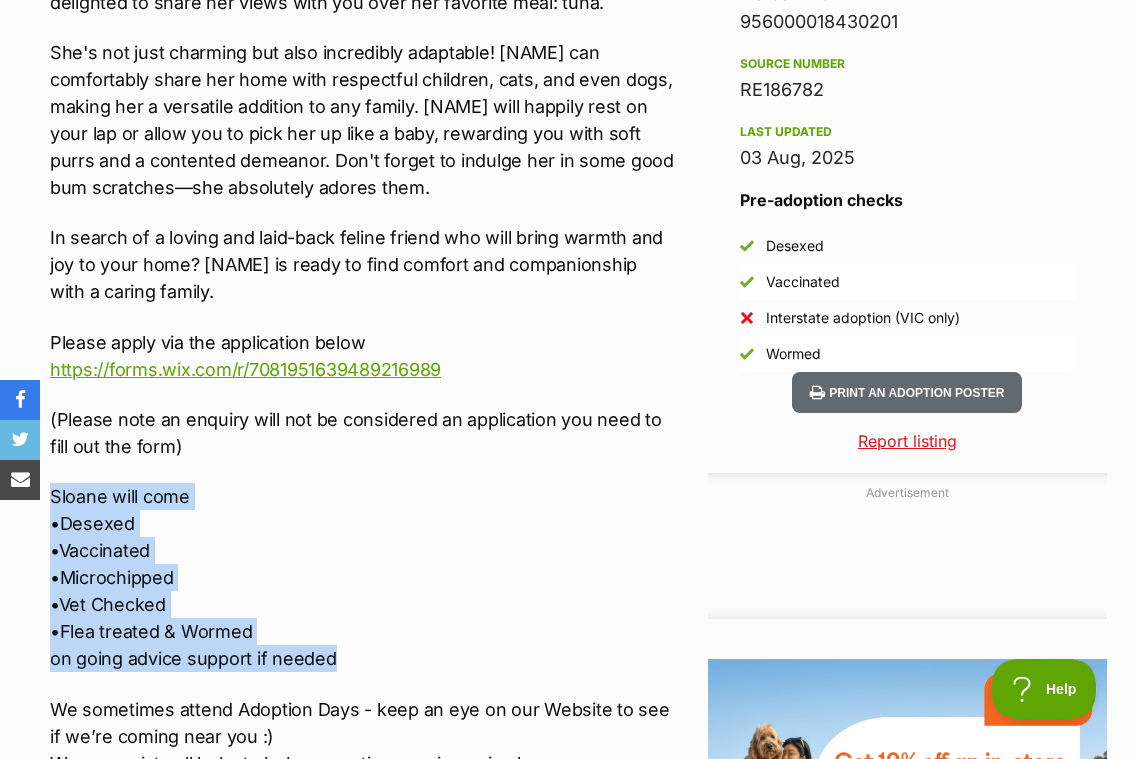 drag, startPoint x: 396, startPoint y: 665, endPoint x: 48, endPoint y: 489, distance: 389.97437 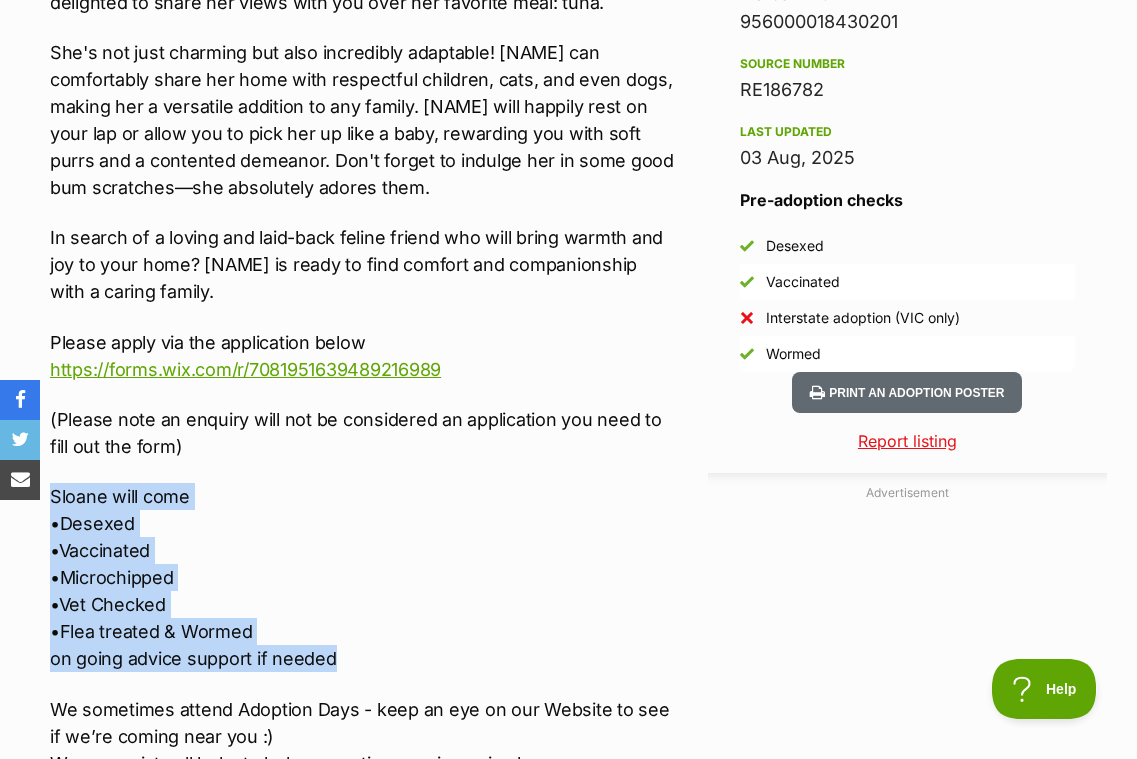 copy on "Sloane will come
•Desexed
•Vaccinated
•Microchipped
•Vet Checked
•Flea treated & Wormed
on going advice support if needed" 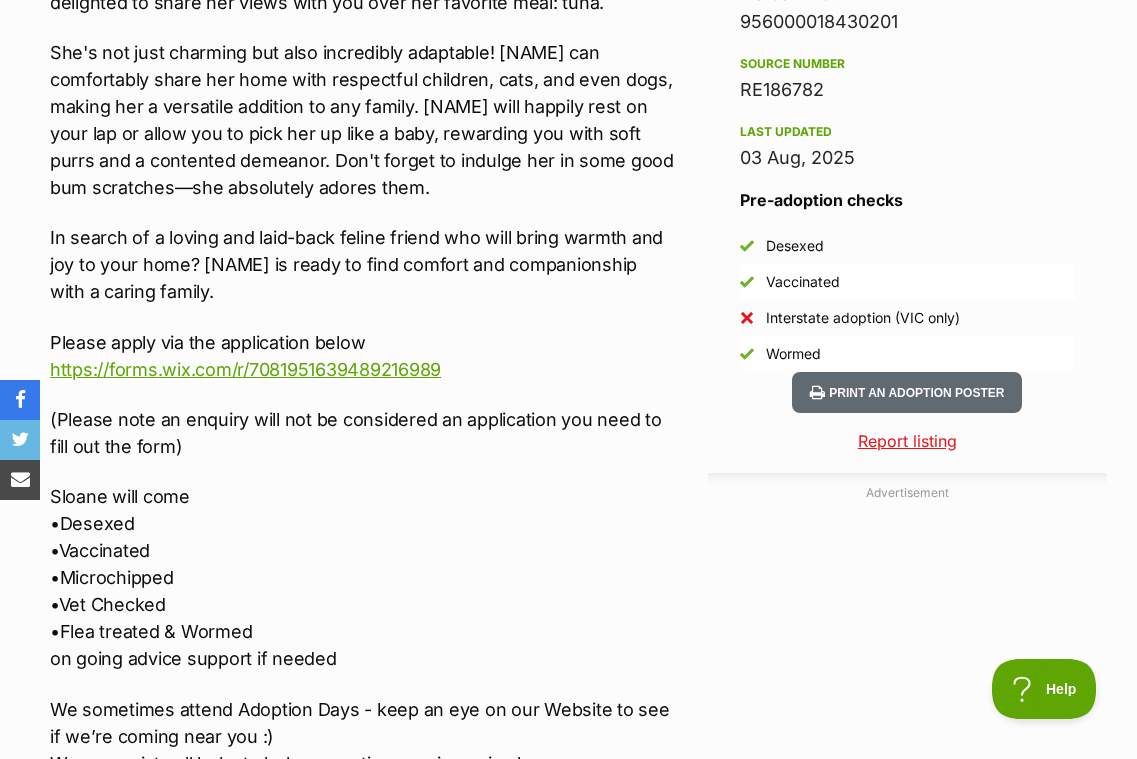 click on "In search of a loving and laid-back feline friend who will bring warmth and joy to your home? [NAME] is ready to find comfort and companionship with a caring family." at bounding box center (363, 264) 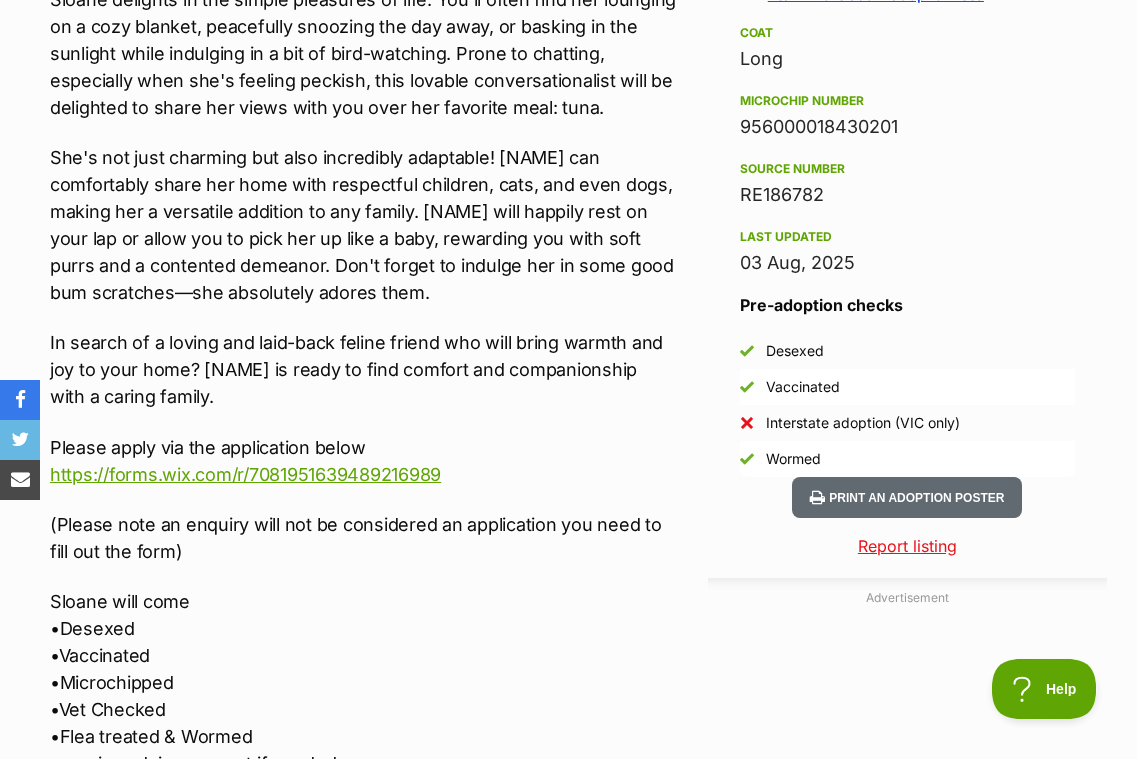scroll, scrollTop: 1606, scrollLeft: 0, axis: vertical 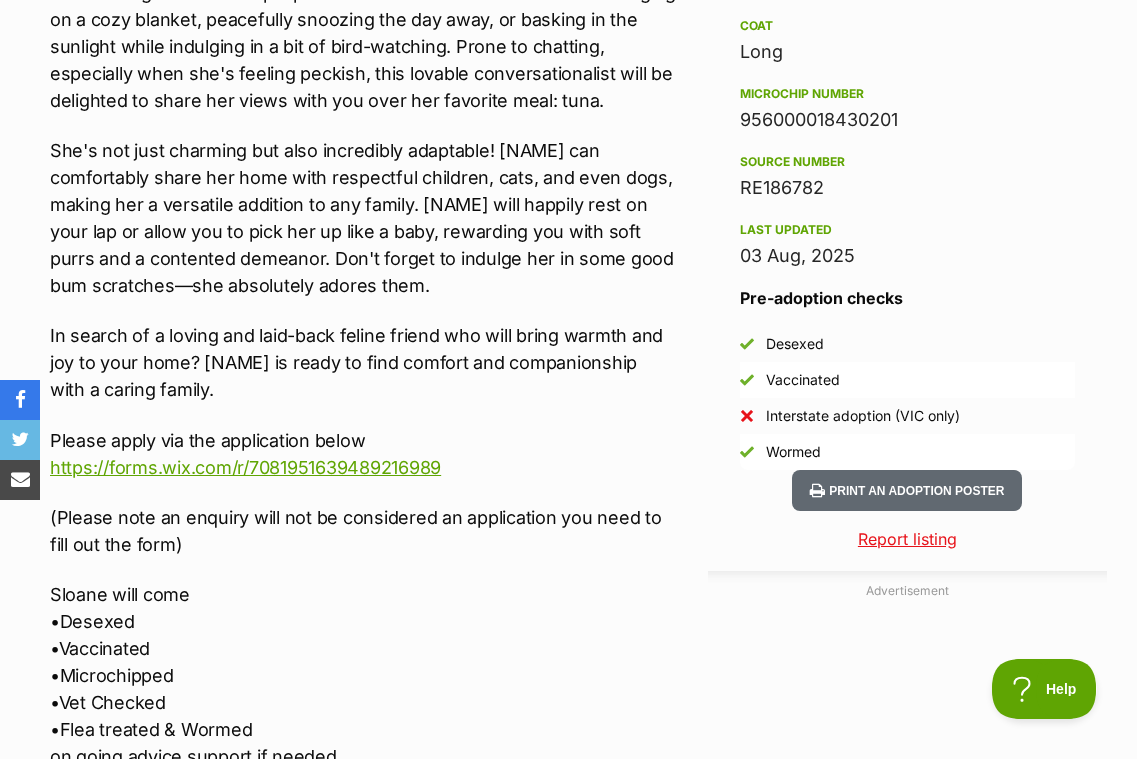 click on "In search of a loving and laid-back feline friend who will bring warmth and joy to your home? [NAME] is ready to find comfort and companionship with a caring family." at bounding box center [363, 362] 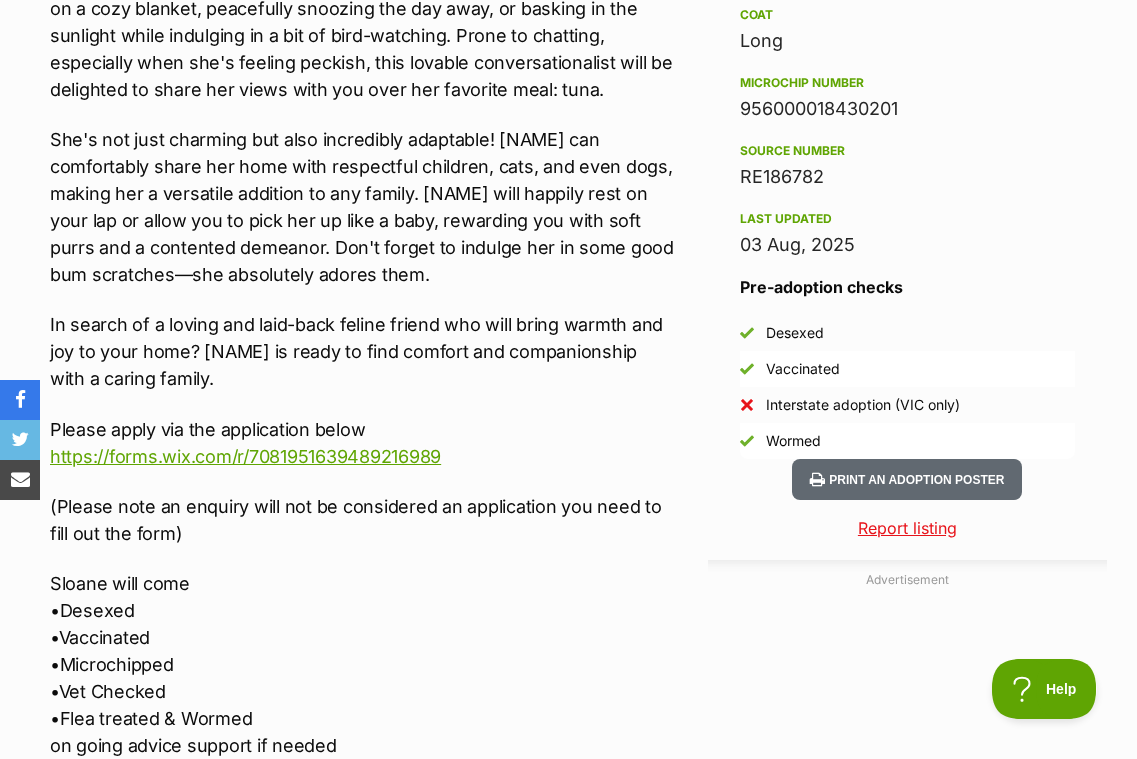 scroll, scrollTop: 1598, scrollLeft: 0, axis: vertical 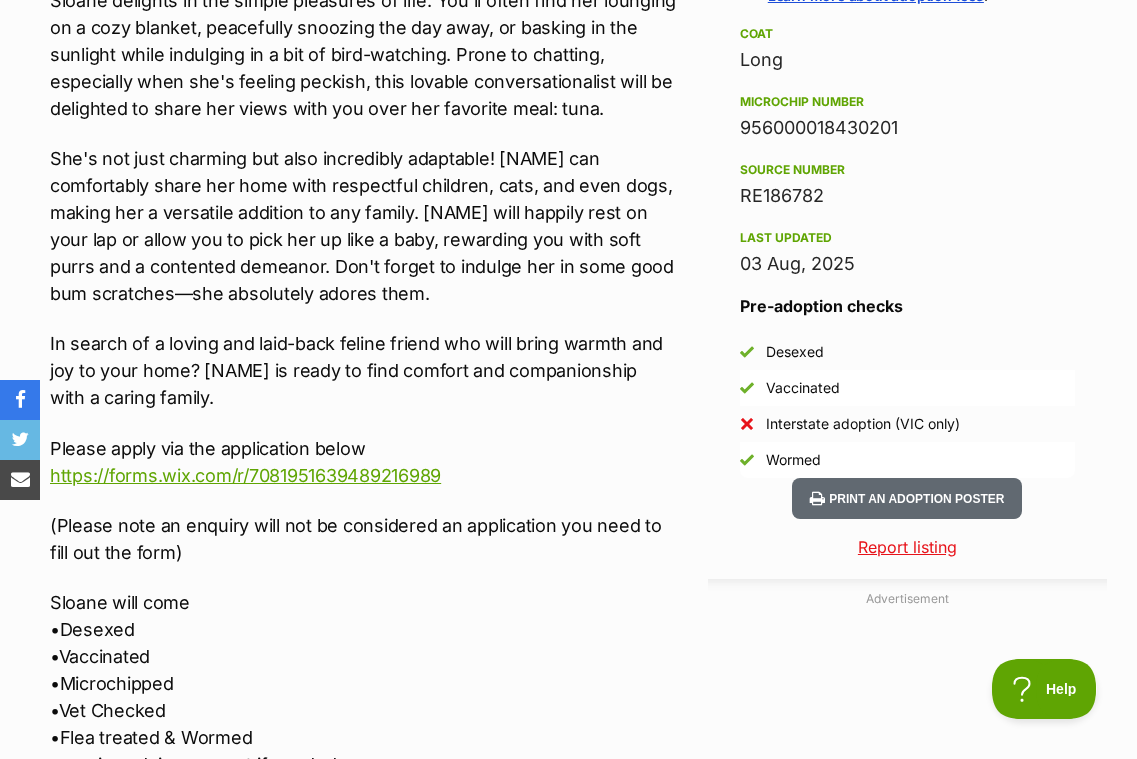 click on "She's not just charming but also incredibly adaptable! [NAME] can comfortably share her home with respectful children, cats, and even dogs, making her a versatile addition to any family. [NAME] will happily rest on your lap or allow you to pick her up like a baby, rewarding you with soft purrs and a contented demeanor. Don't forget to indulge her in some good bum scratches—she absolutely adores them." at bounding box center [363, 226] 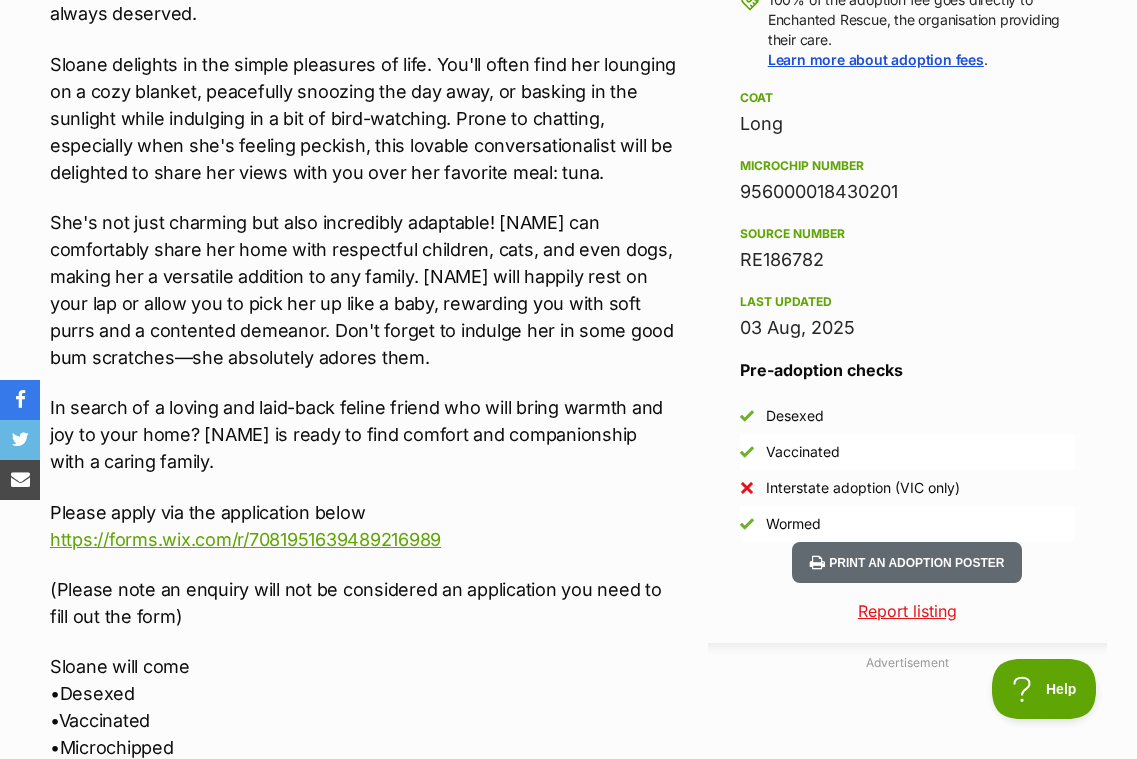 scroll, scrollTop: 1531, scrollLeft: 0, axis: vertical 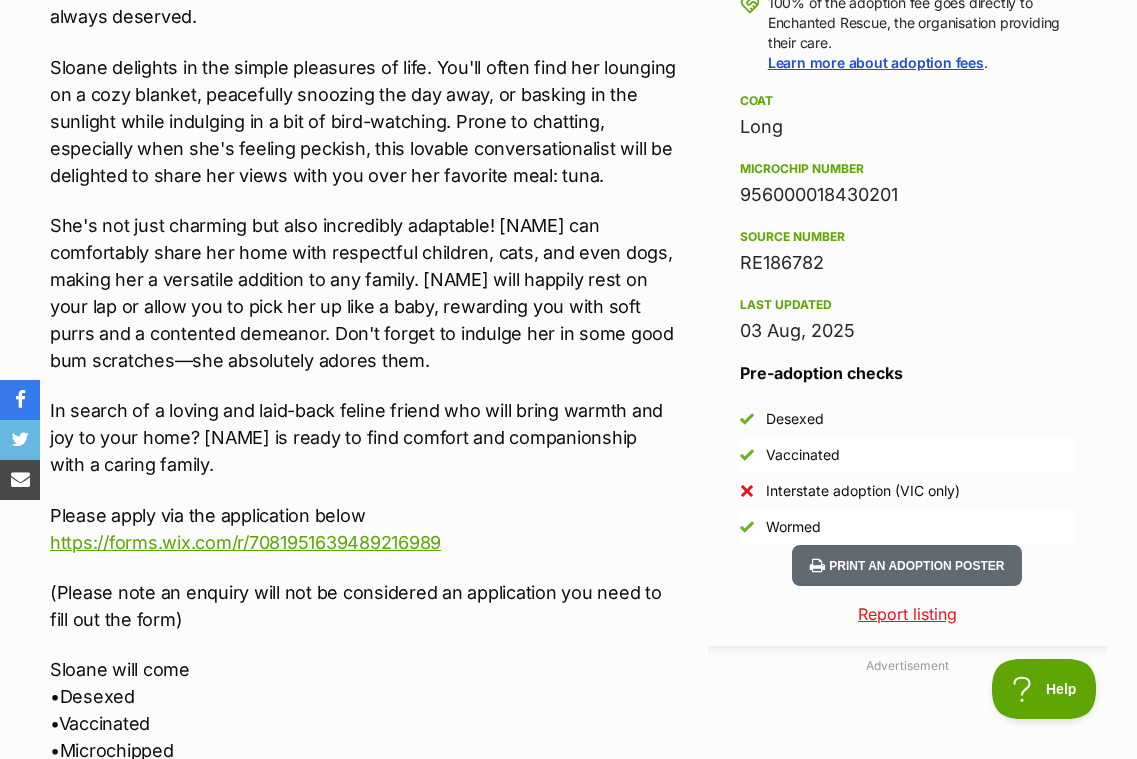 click on "She's not just charming but also incredibly adaptable! [NAME] can comfortably share her home with respectful children, cats, and even dogs, making her a versatile addition to any family. [NAME] will happily rest on your lap or allow you to pick her up like a baby, rewarding you with soft purrs and a contented demeanor. Don't forget to indulge her in some good bum scratches—she absolutely adores them." at bounding box center [363, 293] 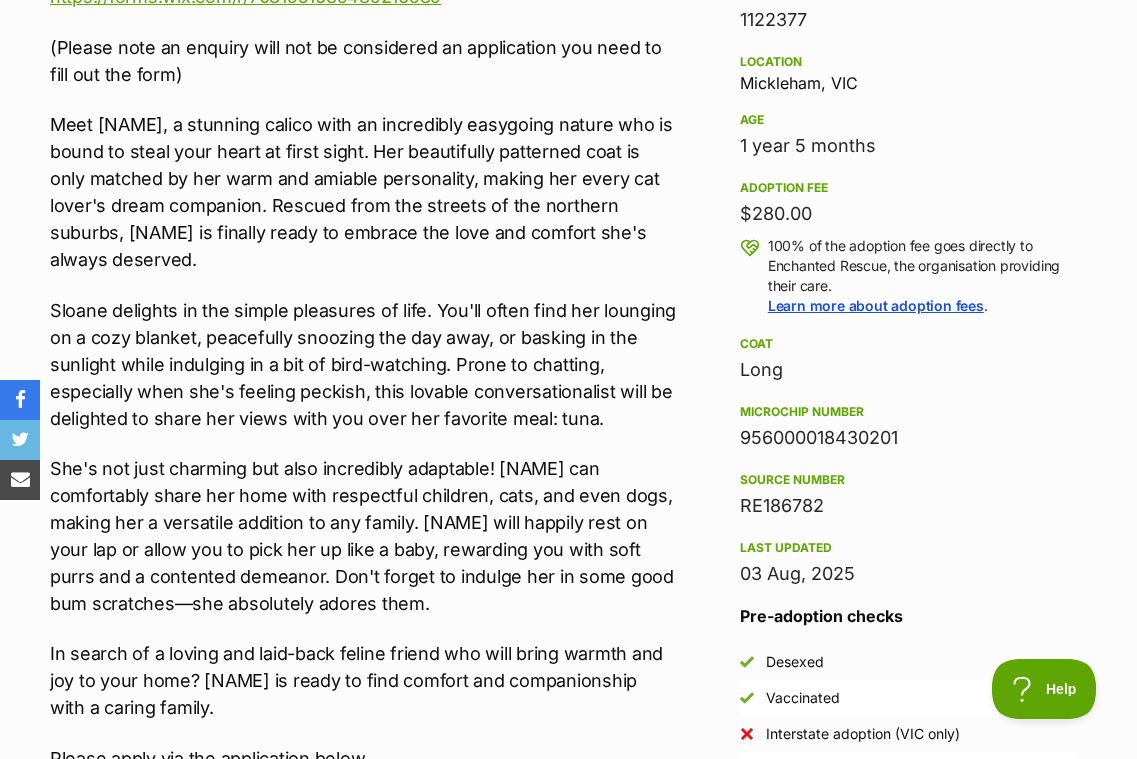 scroll, scrollTop: 1290, scrollLeft: 0, axis: vertical 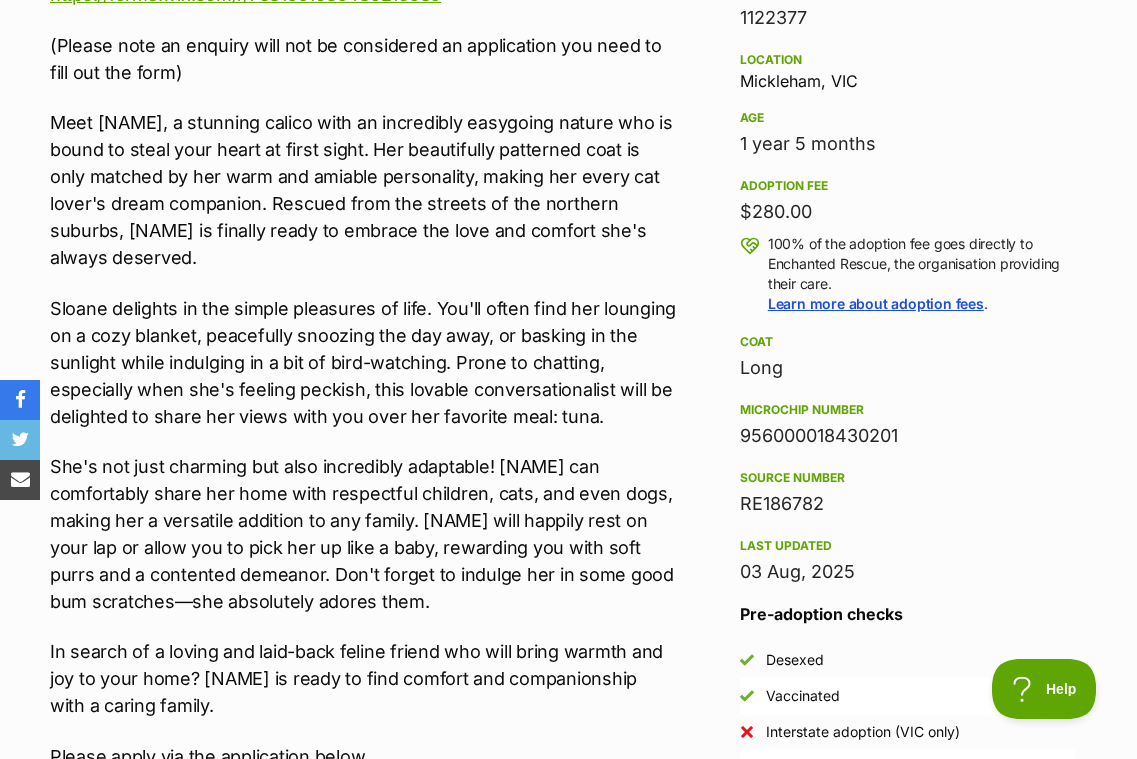 click on "Sloane delights in the simple pleasures of life. You'll often find her lounging on a cozy blanket, peacefully snoozing the day away, or basking in the sunlight while indulging in a bit of bird-watching. Prone to chatting, especially when she's feeling peckish, this lovable conversationalist will be delighted to share her views with you over her favorite meal: tuna." at bounding box center [363, 362] 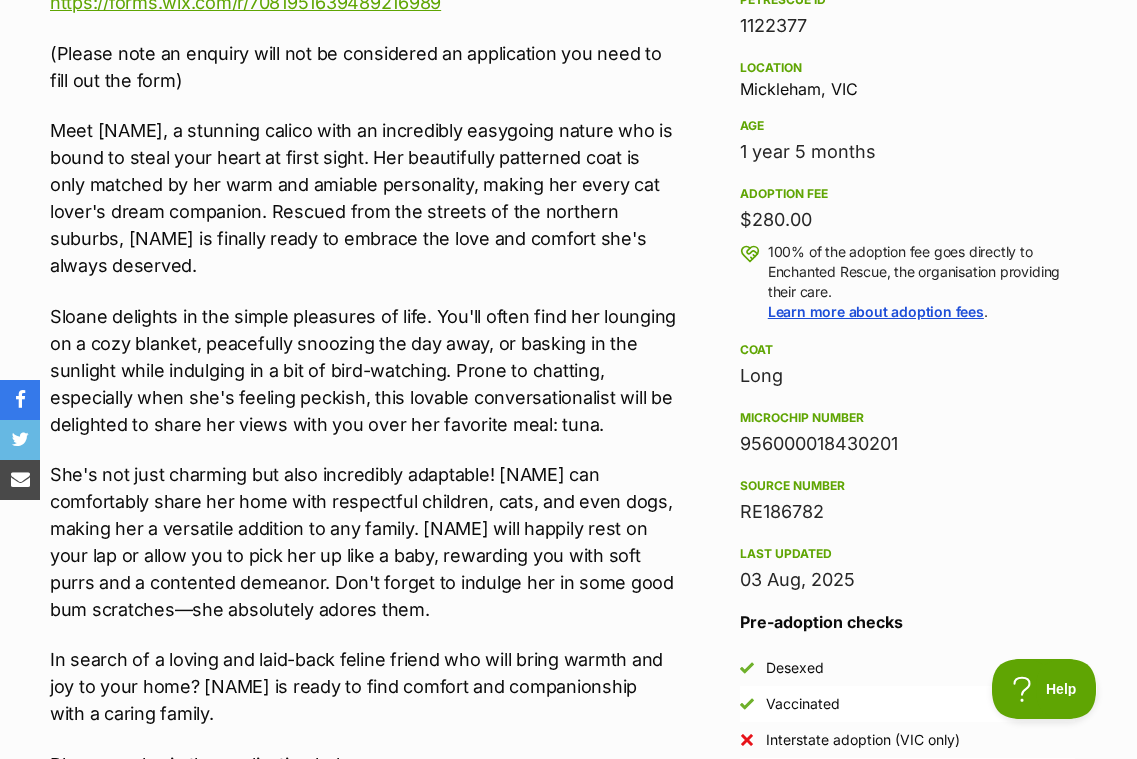 scroll, scrollTop: 1276, scrollLeft: 0, axis: vertical 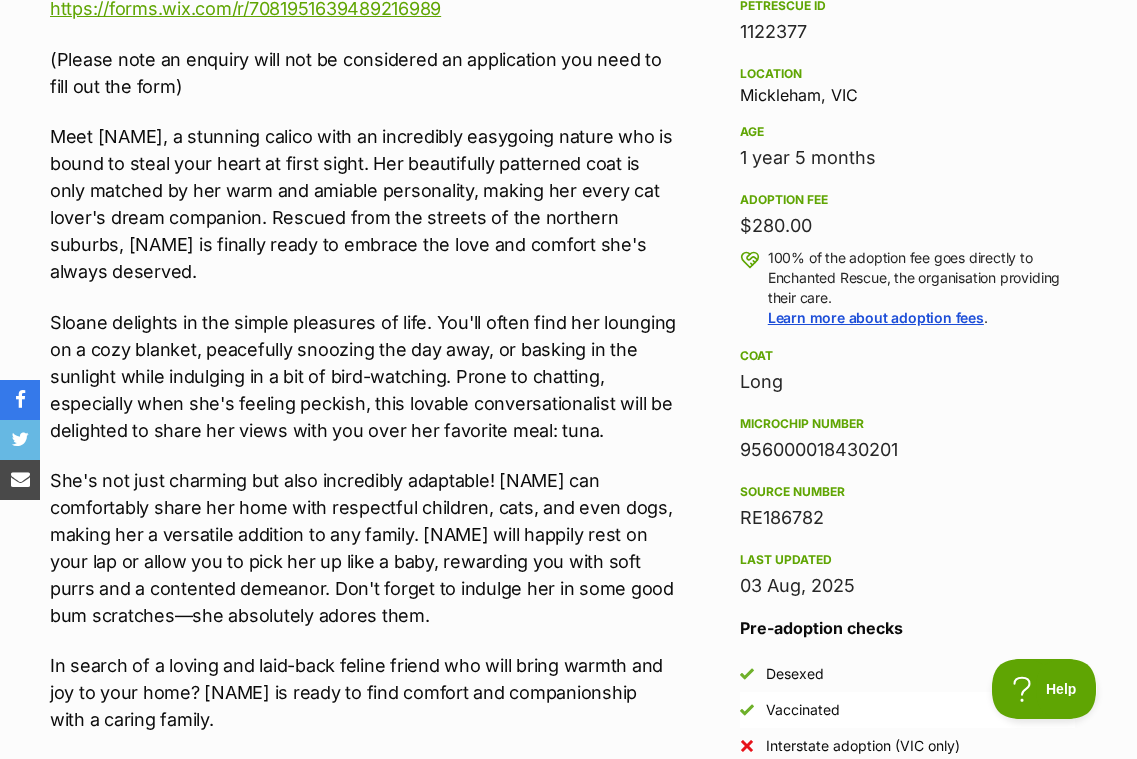 drag, startPoint x: 737, startPoint y: 589, endPoint x: 854, endPoint y: 589, distance: 117 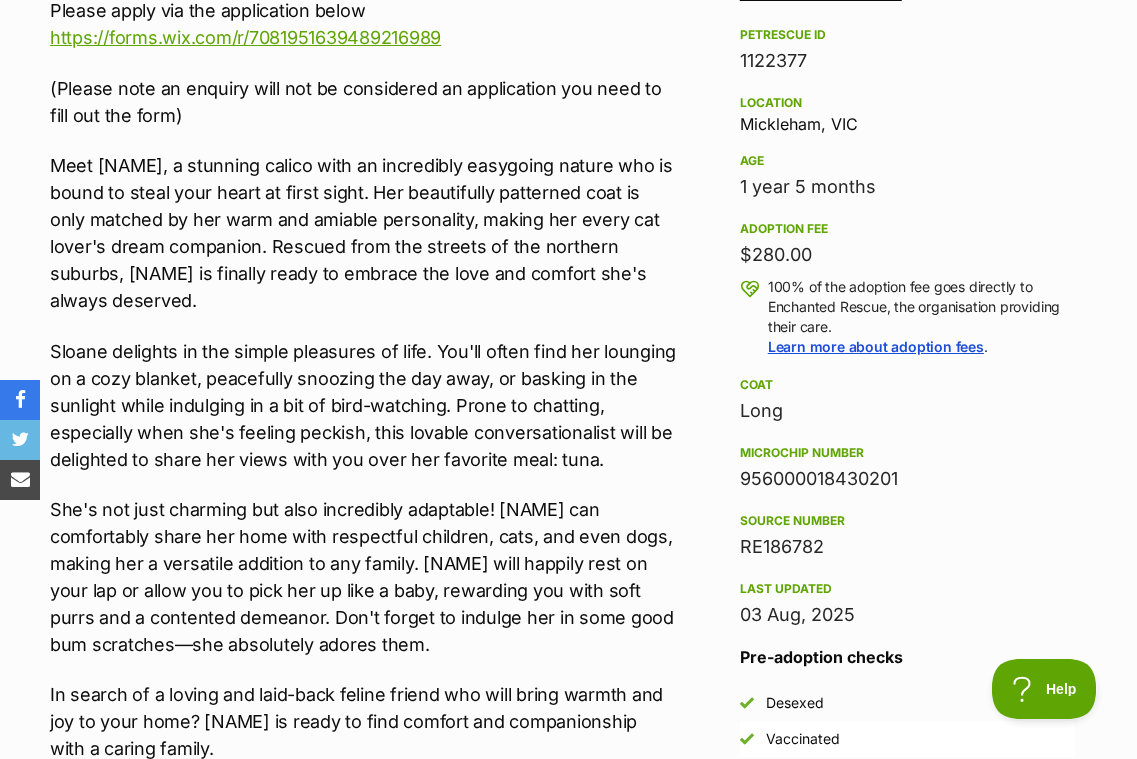 scroll, scrollTop: 1241, scrollLeft: 0, axis: vertical 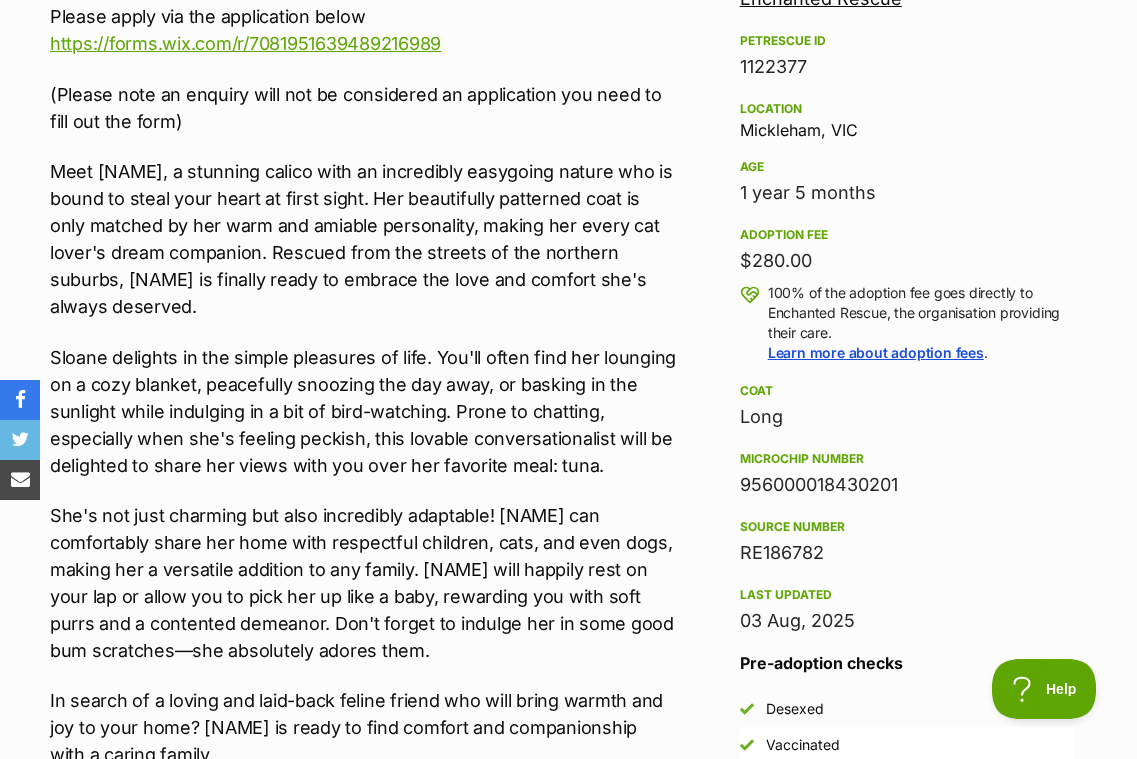 click on "She's not just charming but also incredibly adaptable! [NAME] can comfortably share her home with respectful children, cats, and even dogs, making her a versatile addition to any family. [NAME] will happily rest on your lap or allow you to pick her up like a baby, rewarding you with soft purrs and a contented demeanor. Don't forget to indulge her in some good bum scratches—she absolutely adores them." at bounding box center (363, 583) 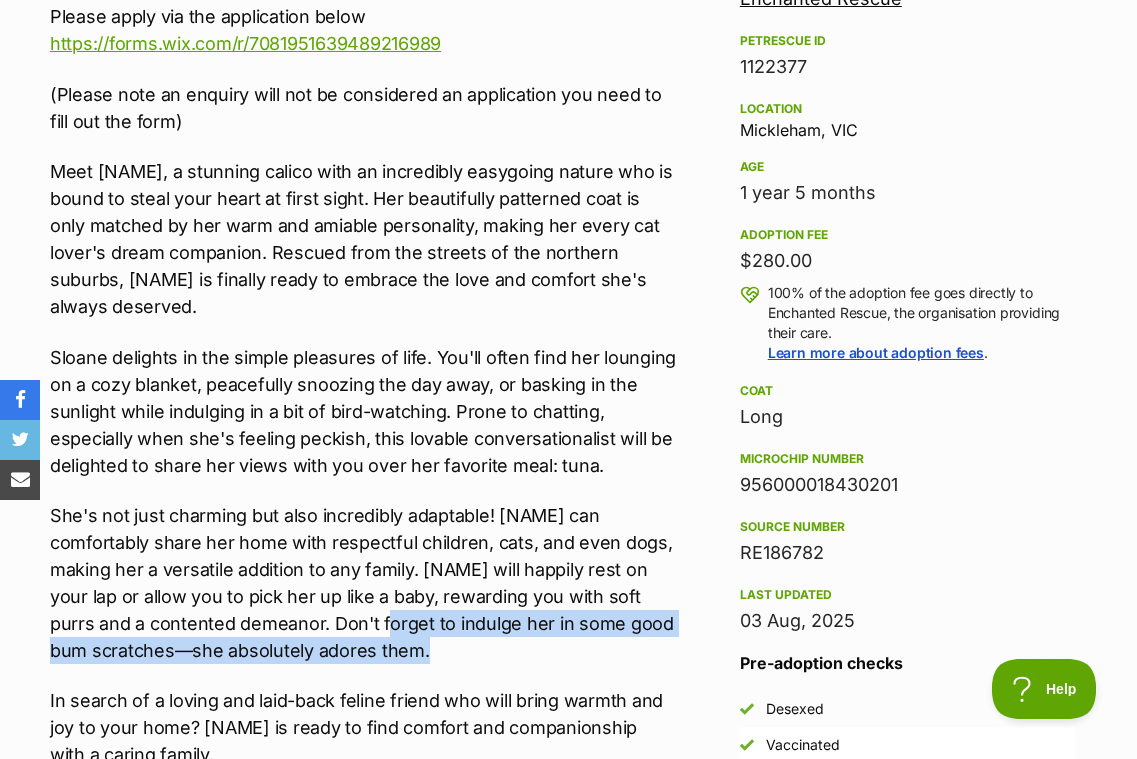 drag, startPoint x: 435, startPoint y: 650, endPoint x: 387, endPoint y: 630, distance: 52 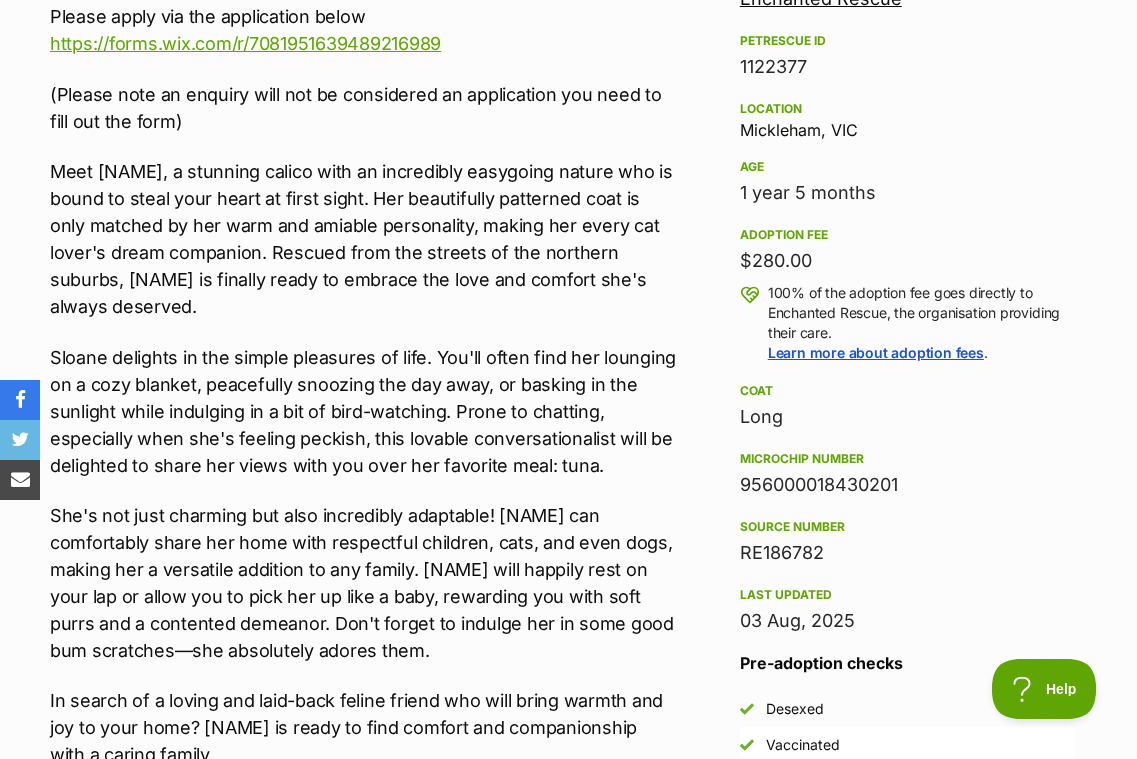 click on "She's not just charming but also incredibly adaptable! [NAME] can comfortably share her home with respectful children, cats, and even dogs, making her a versatile addition to any family. [NAME] will happily rest on your lap or allow you to pick her up like a baby, rewarding you with soft purrs and a contented demeanor. Don't forget to indulge her in some good bum scratches—she absolutely adores them." at bounding box center [363, 583] 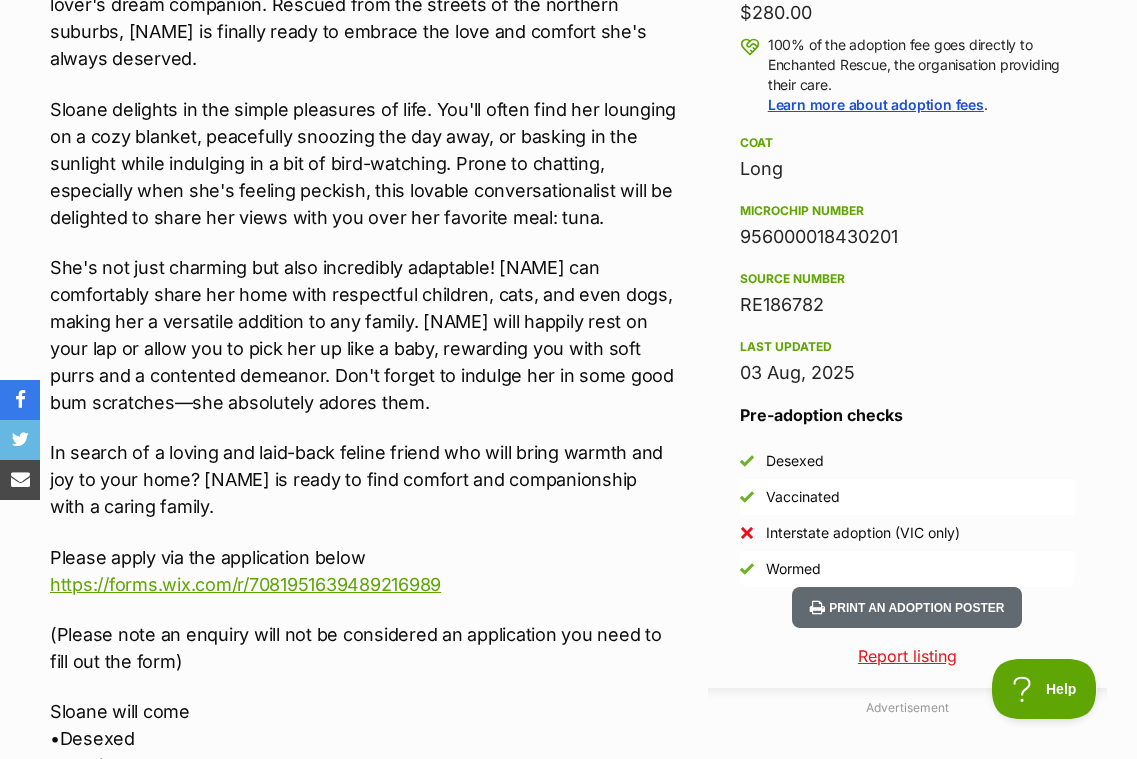 scroll, scrollTop: 1485, scrollLeft: 0, axis: vertical 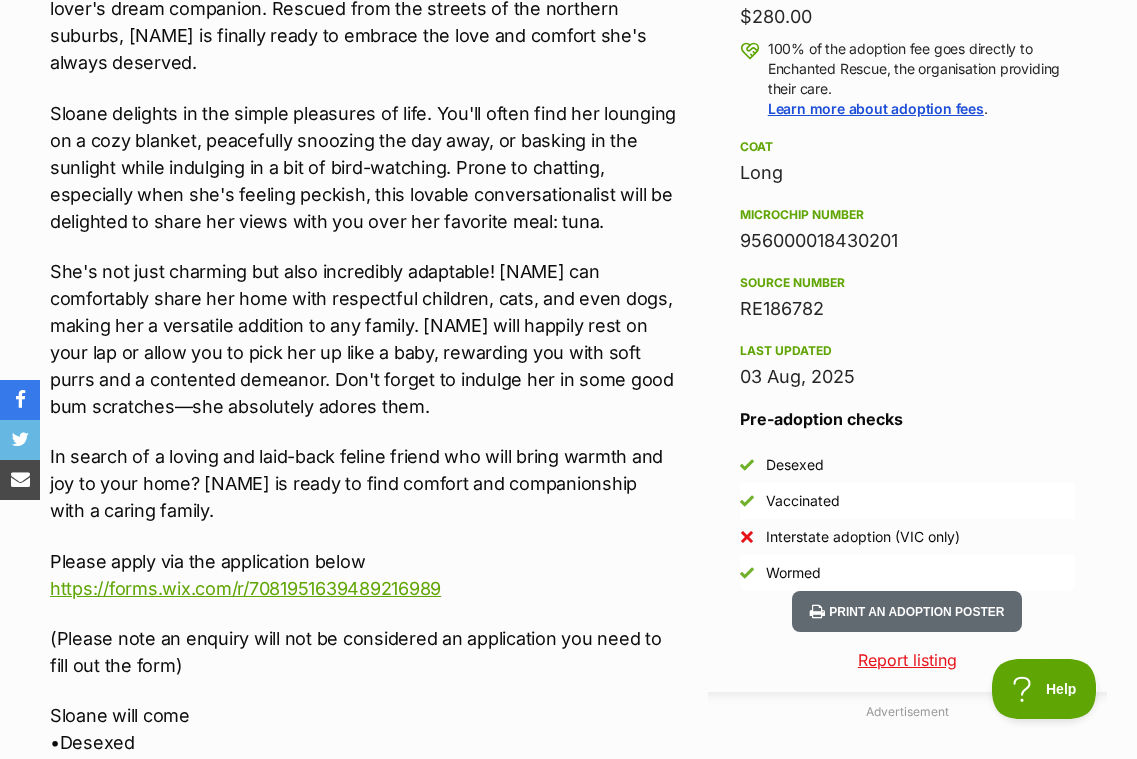 click on "03 Aug, 2025" at bounding box center [907, 377] 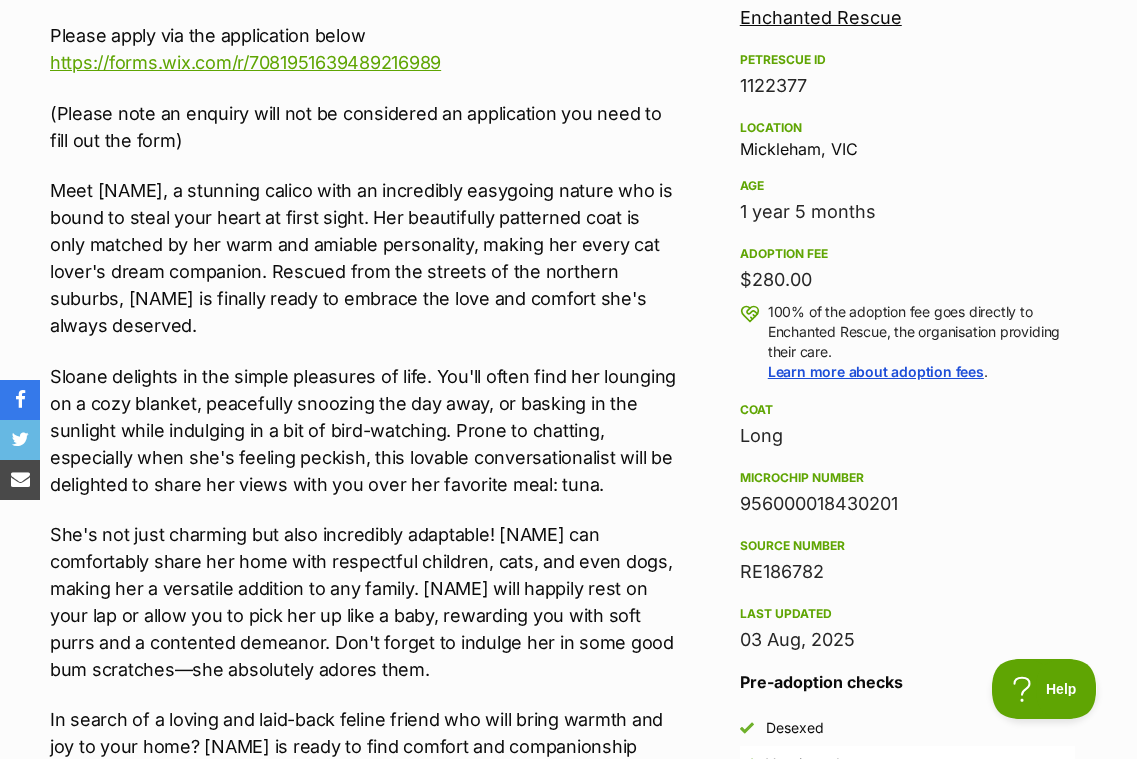 scroll, scrollTop: 1221, scrollLeft: 0, axis: vertical 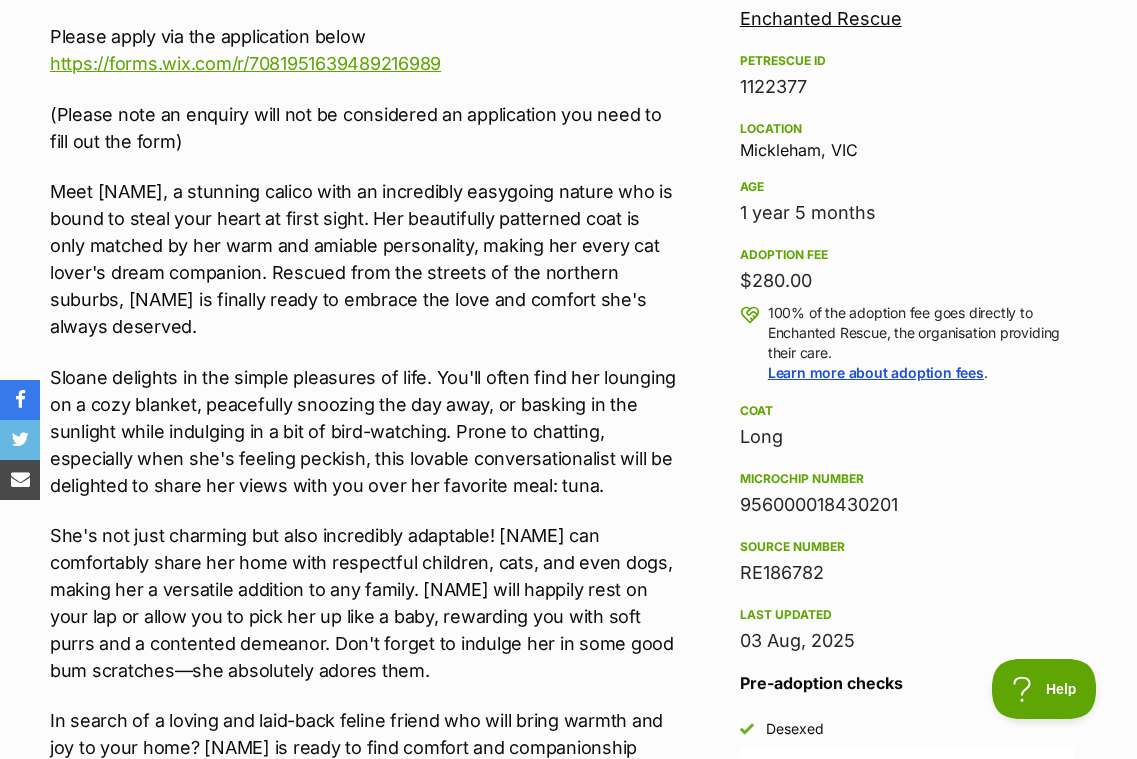 click on "956000018430201" at bounding box center (907, 505) 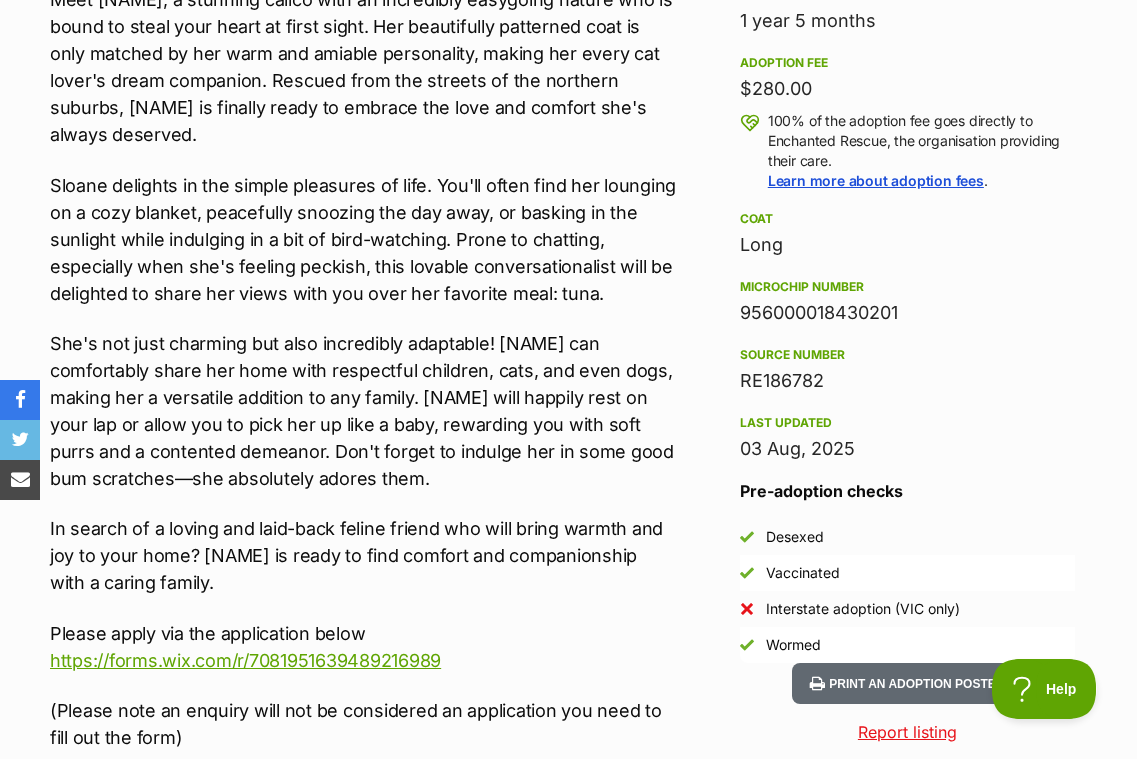 scroll, scrollTop: 1430, scrollLeft: 0, axis: vertical 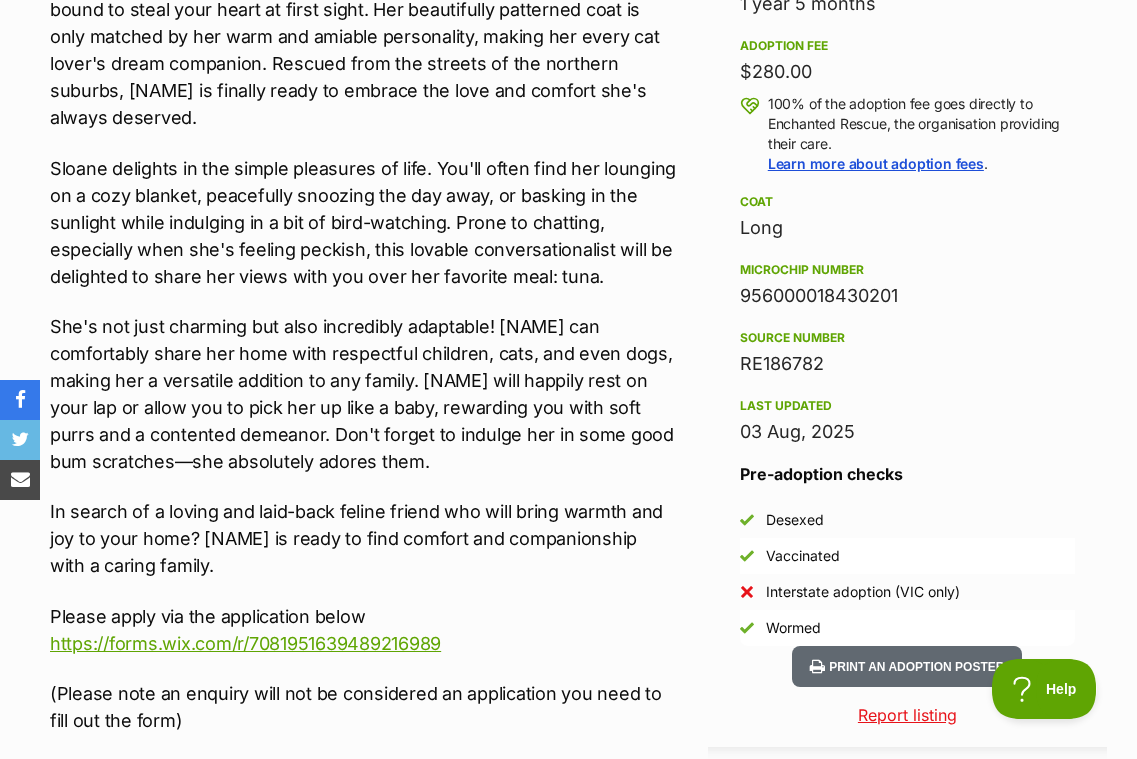 click on "Vaccinated" at bounding box center (803, 556) 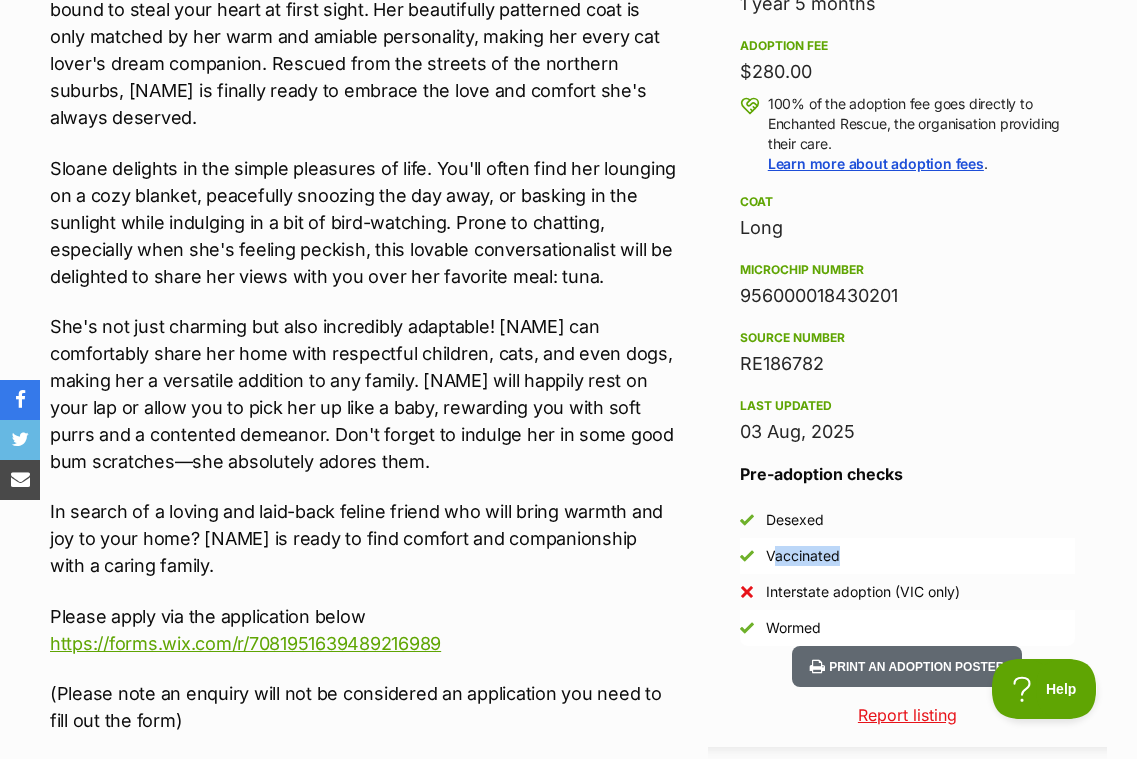 click on "Vaccinated" at bounding box center (803, 556) 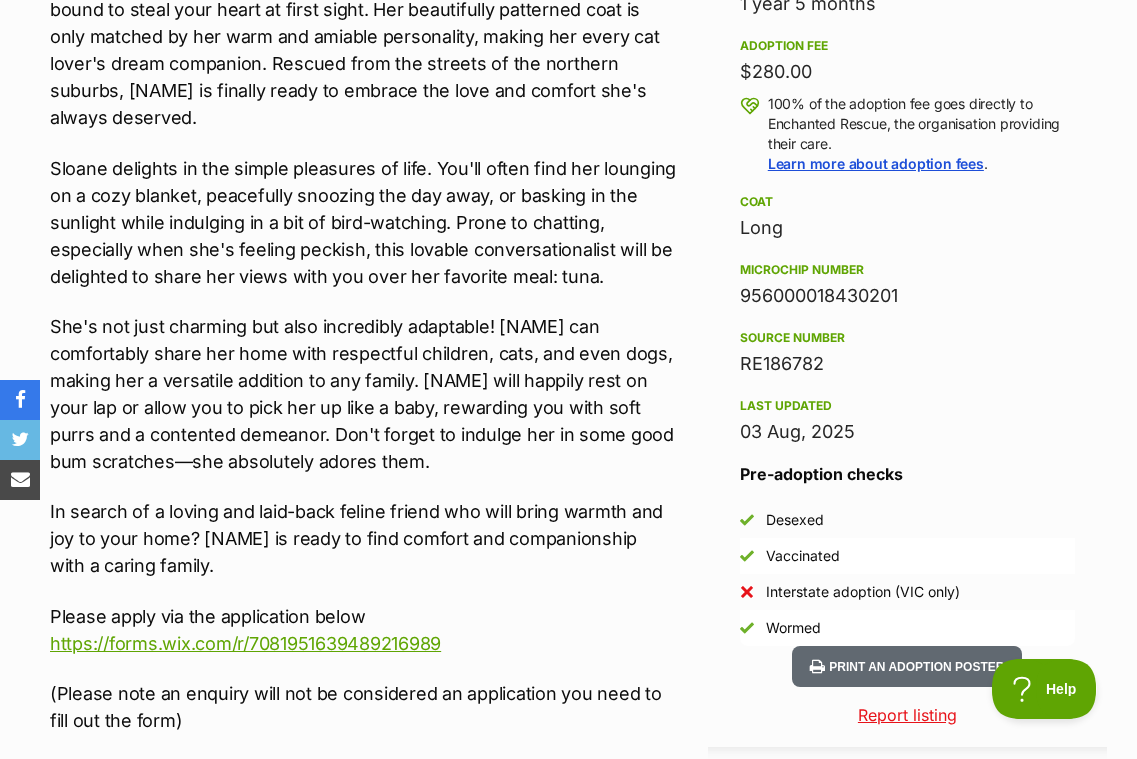 click on "Vaccinated" at bounding box center (907, 556) 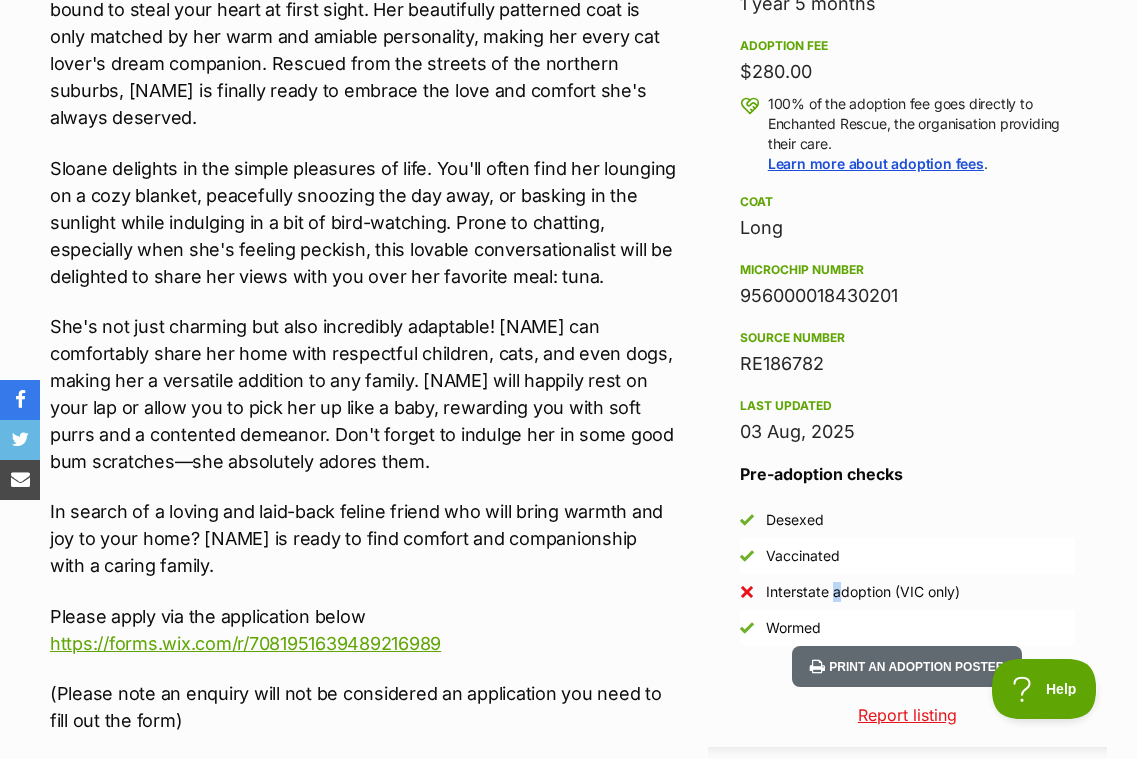 click on "Interstate adoption (VIC only)" at bounding box center [863, 592] 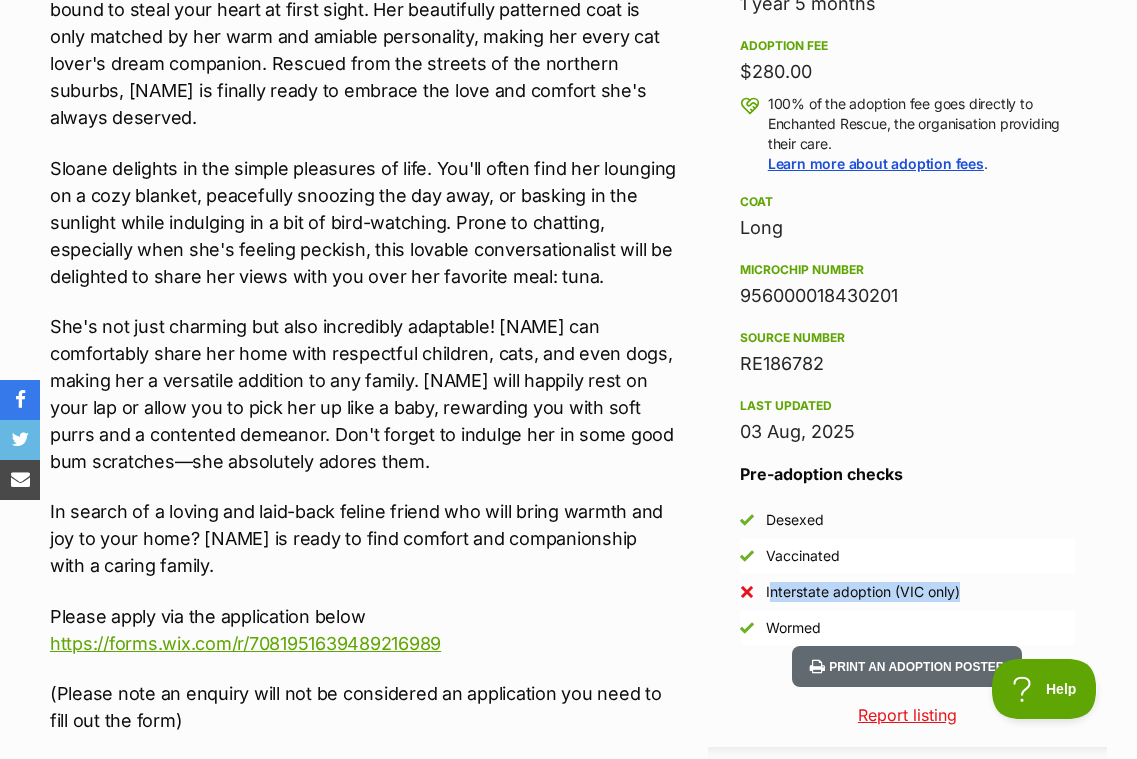 click on "Interstate adoption (VIC only)" at bounding box center (863, 592) 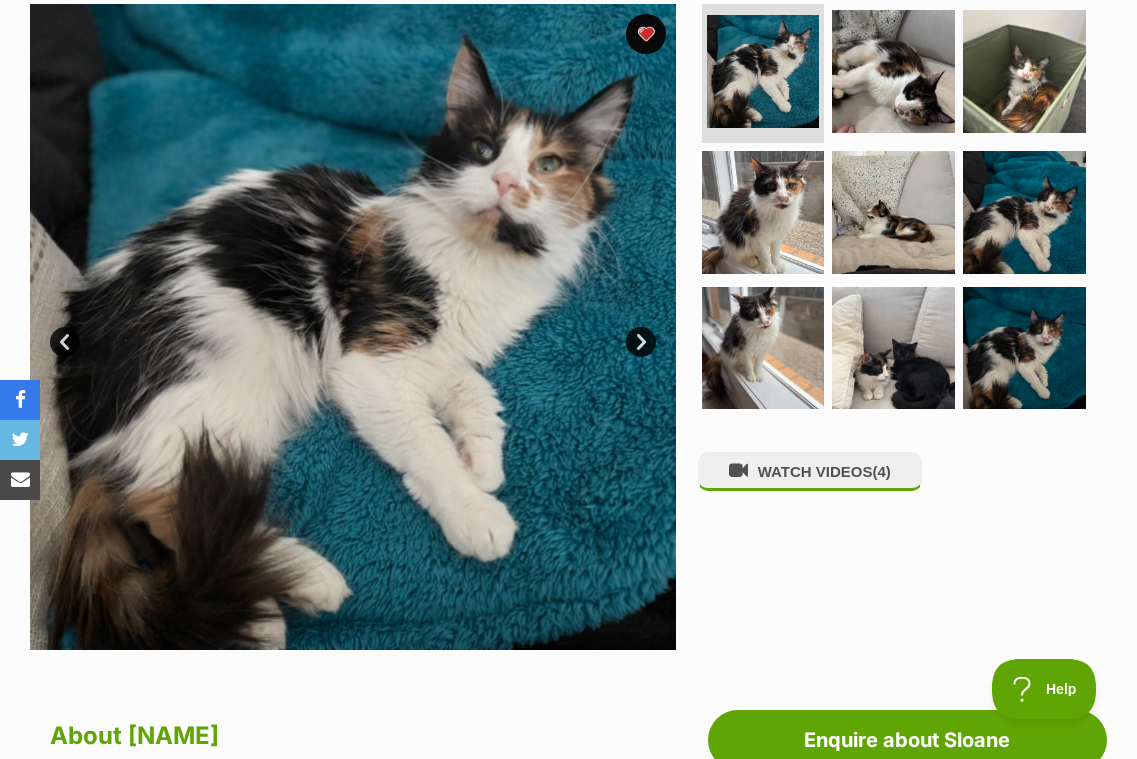 scroll, scrollTop: 411, scrollLeft: 0, axis: vertical 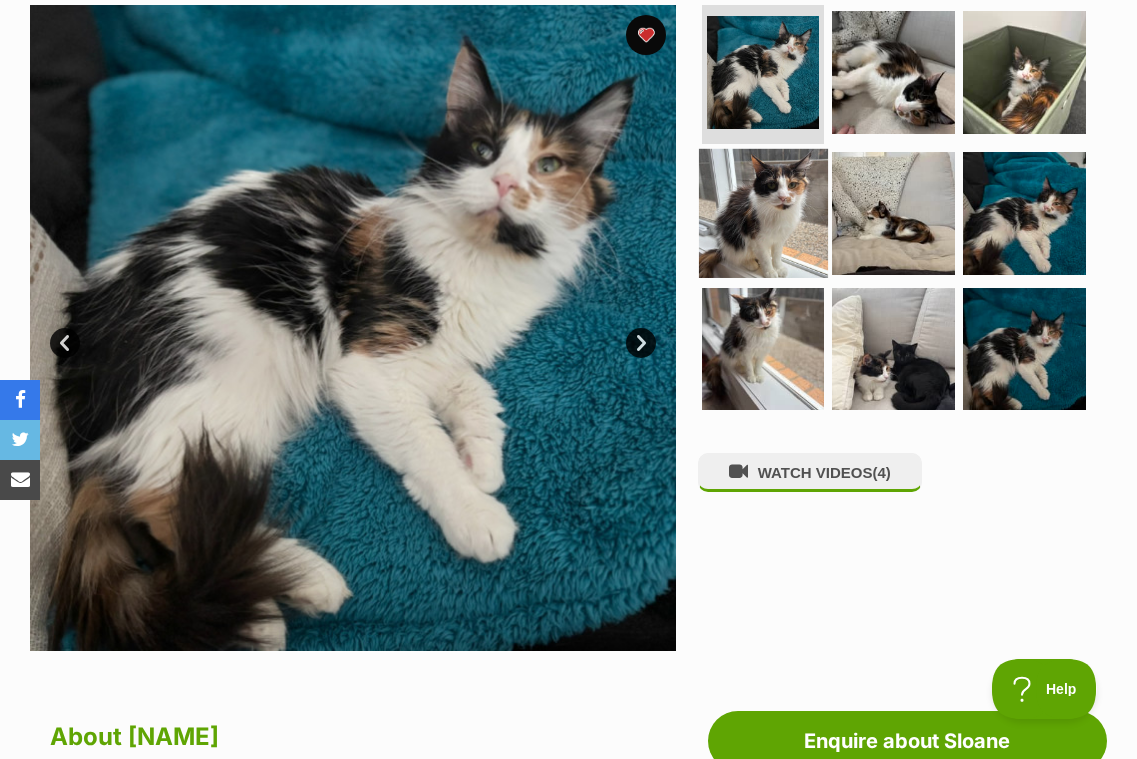 click at bounding box center (763, 213) 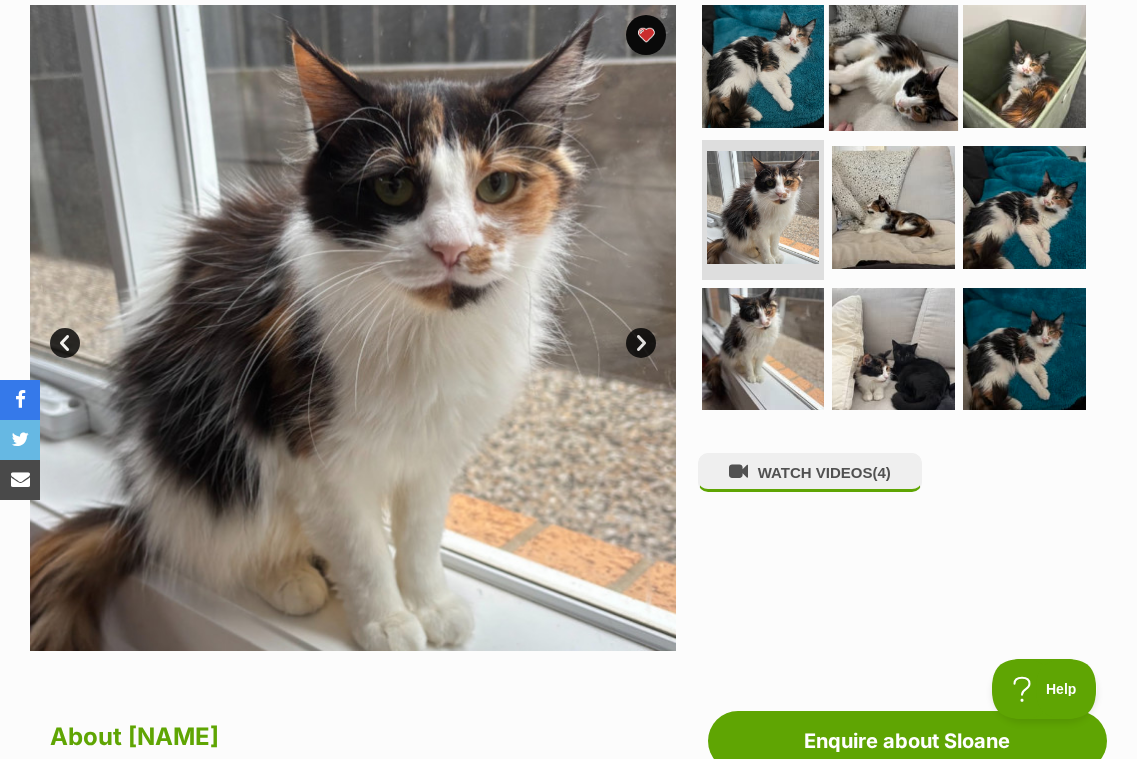 click at bounding box center (893, 66) 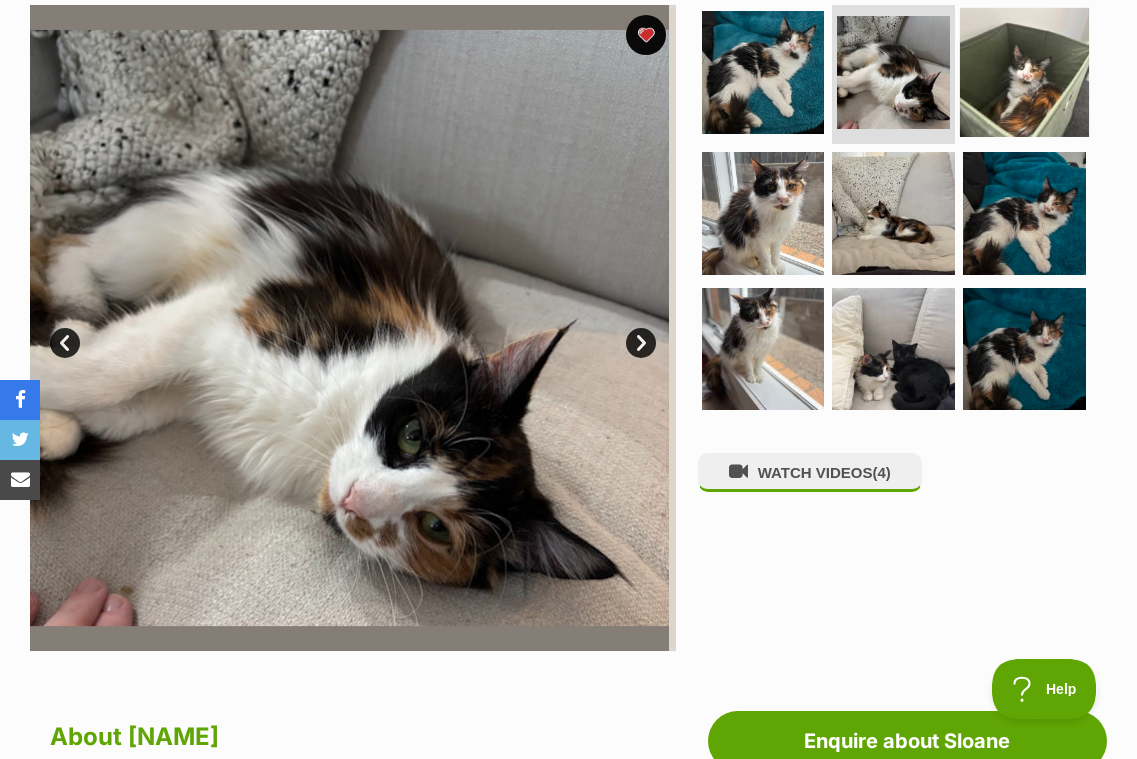 click at bounding box center (1024, 72) 